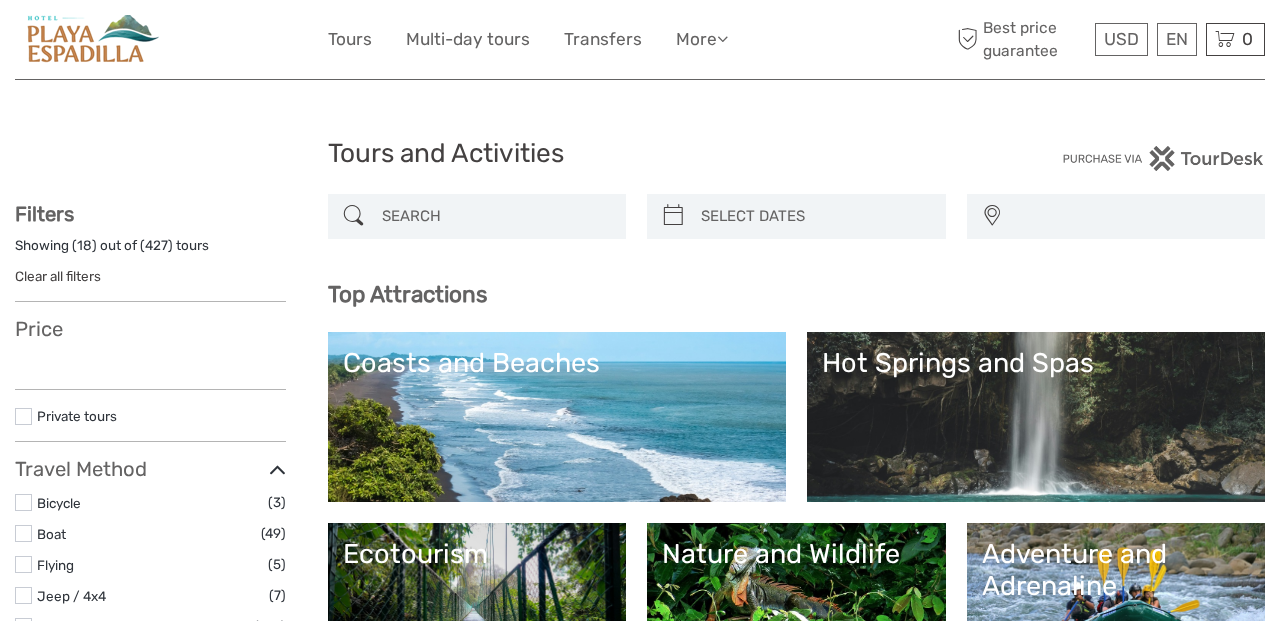 select 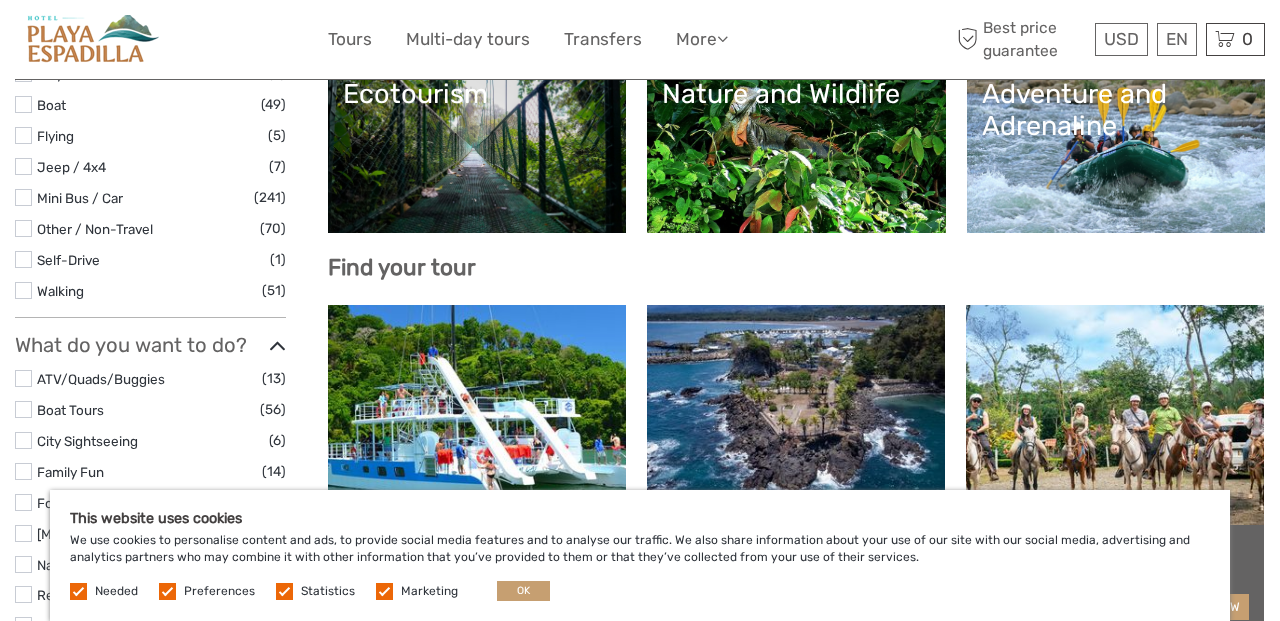 scroll, scrollTop: 457, scrollLeft: 0, axis: vertical 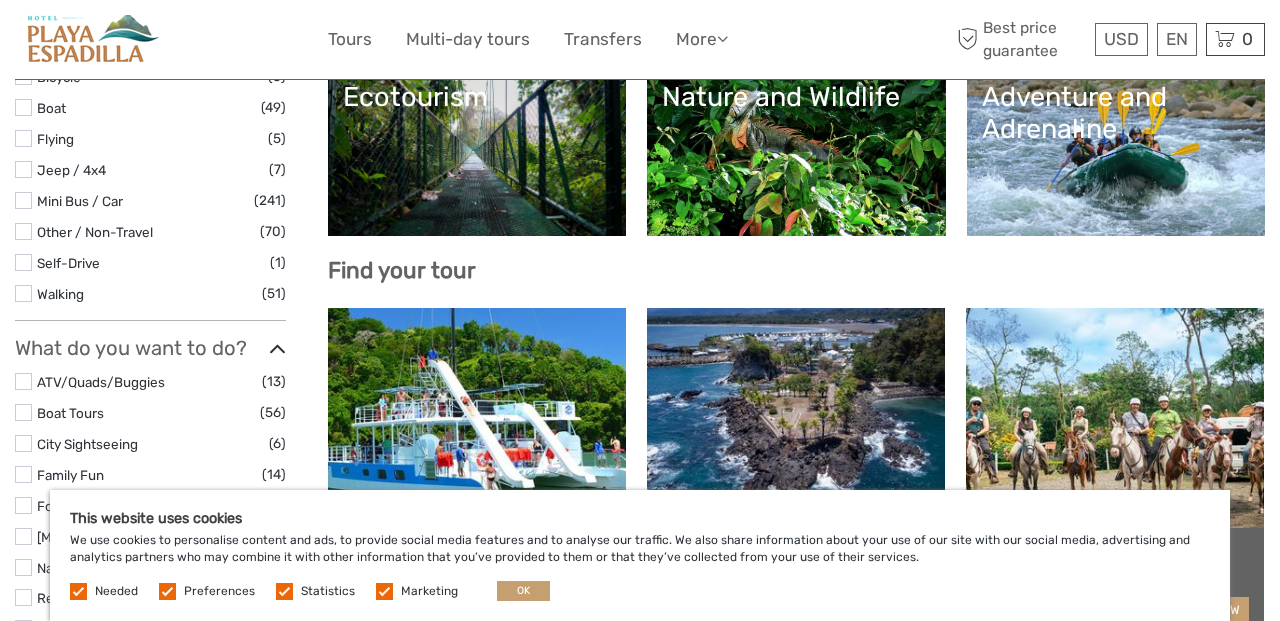 click at bounding box center [167, 591] 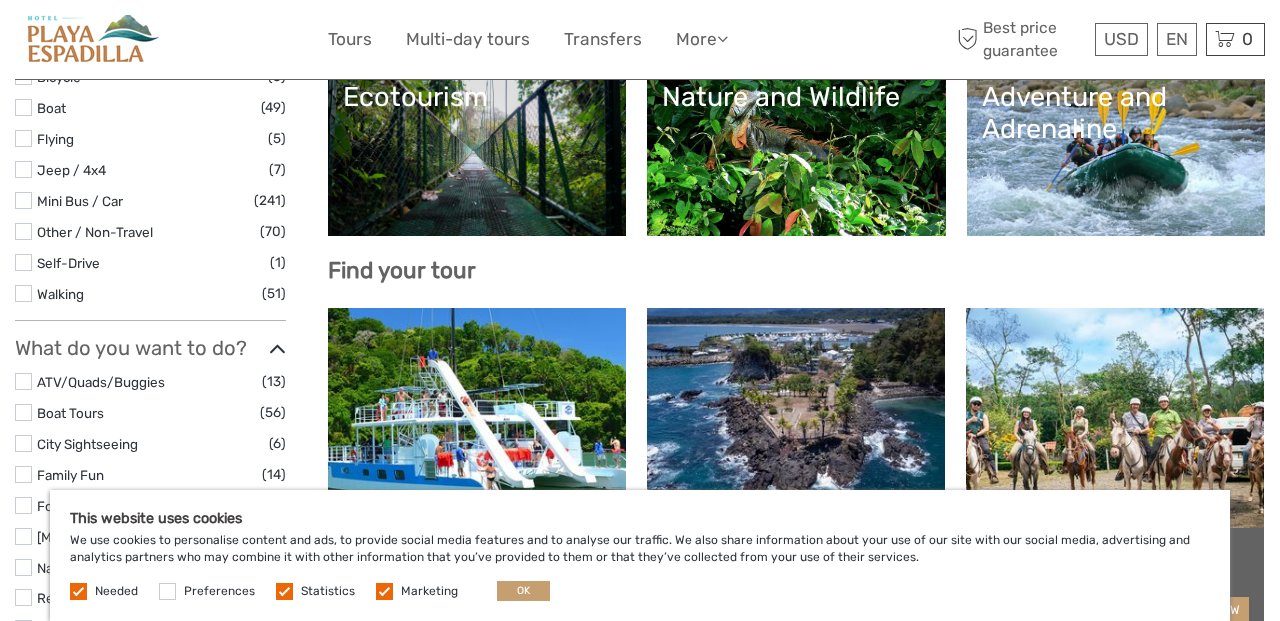 click at bounding box center (284, 591) 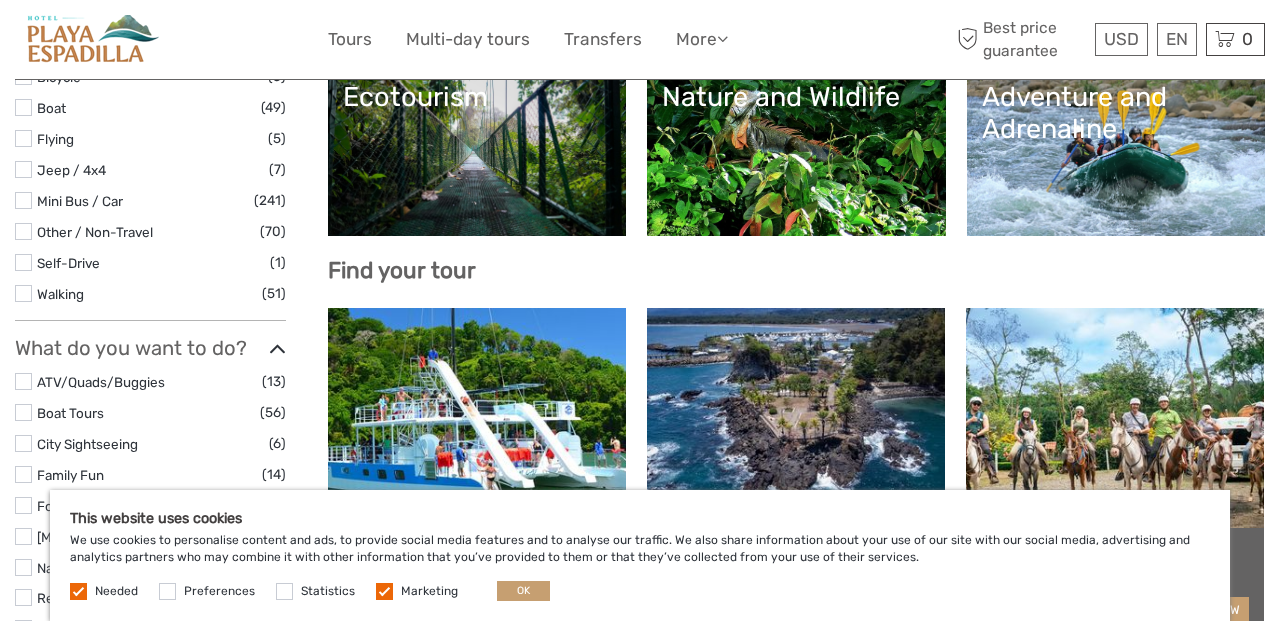 click at bounding box center [384, 591] 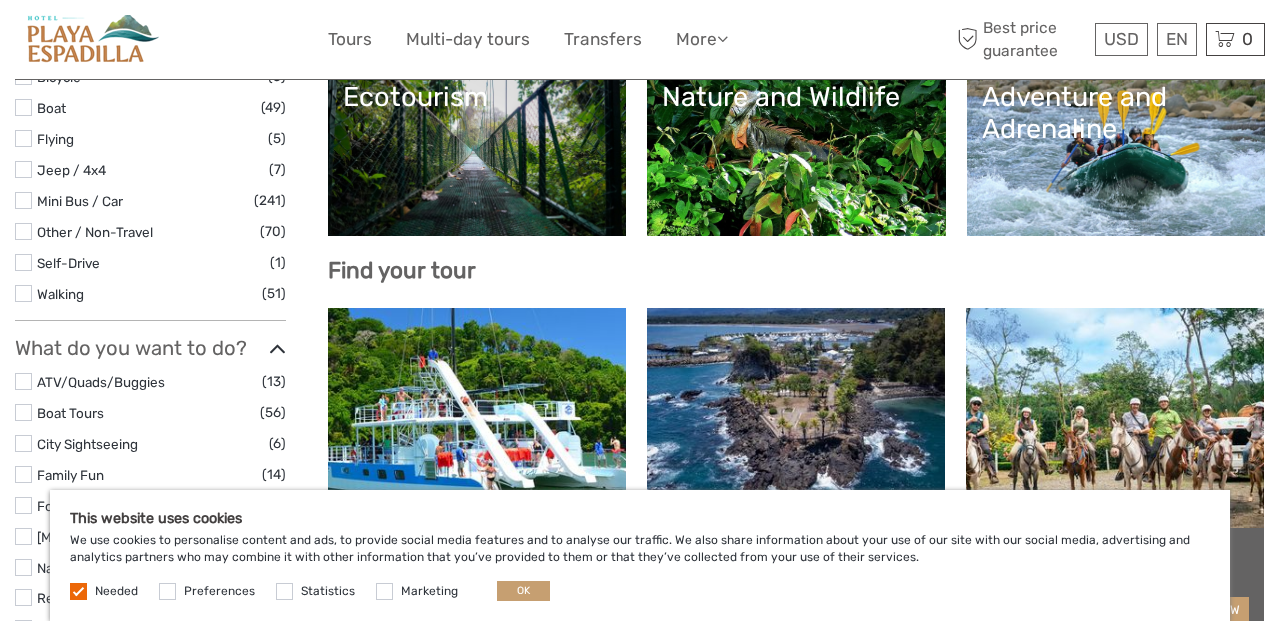 click at bounding box center [78, 591] 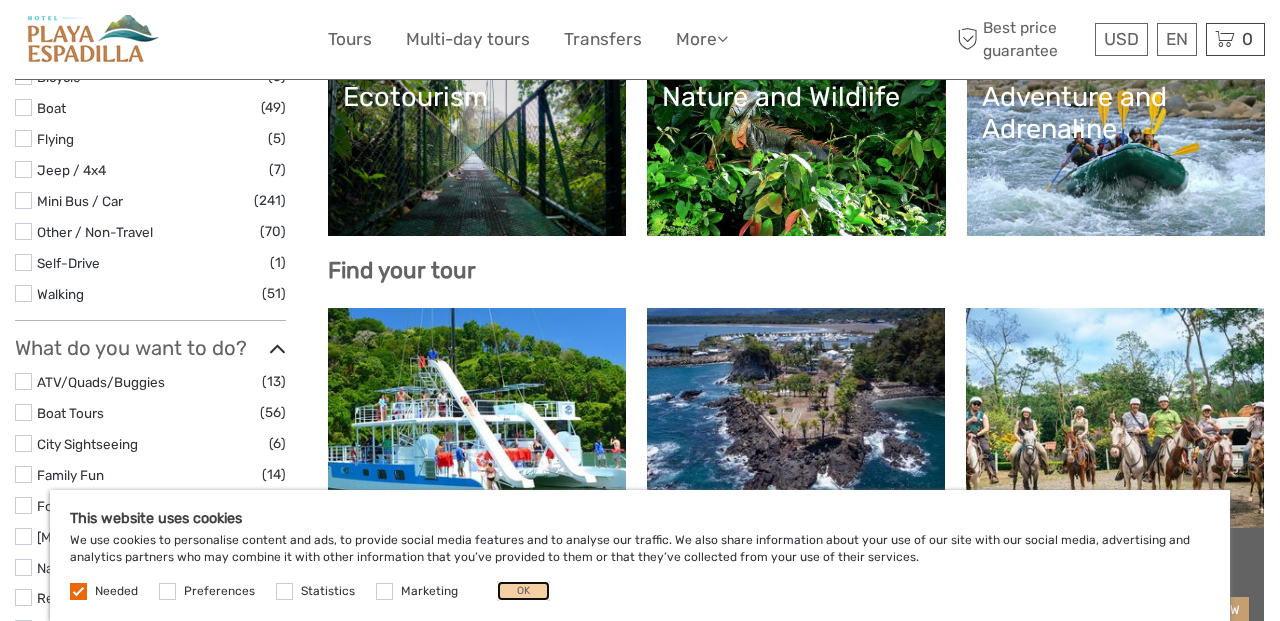click on "OK" at bounding box center [523, 591] 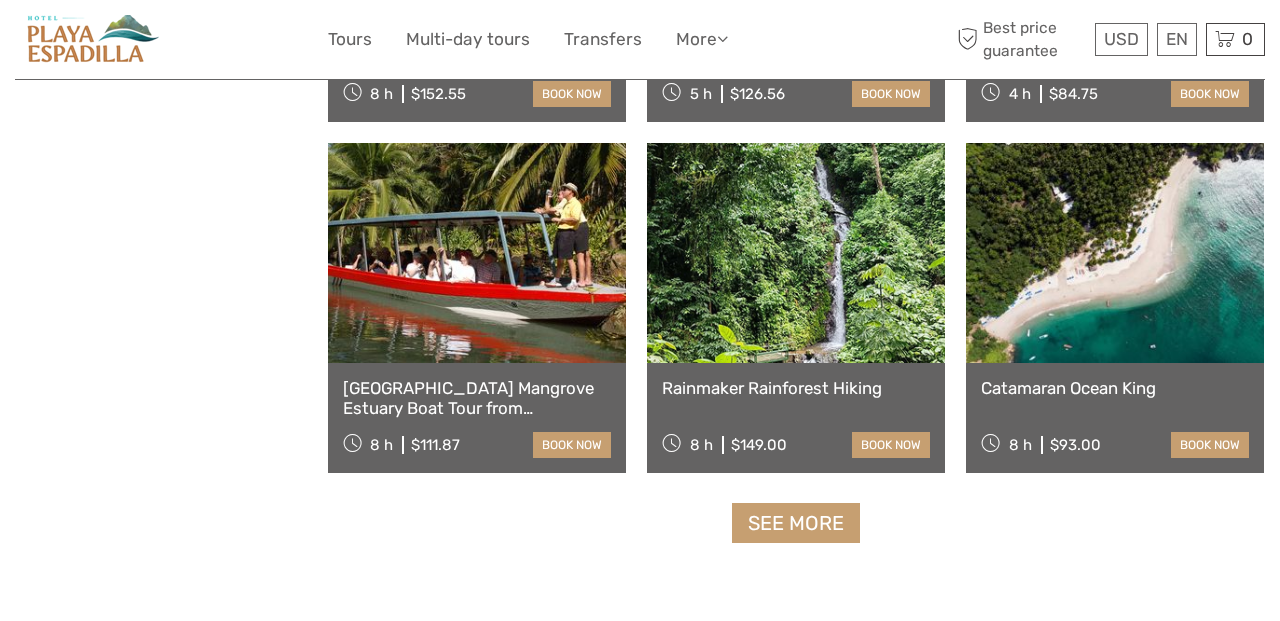scroll, scrollTop: 2379, scrollLeft: 0, axis: vertical 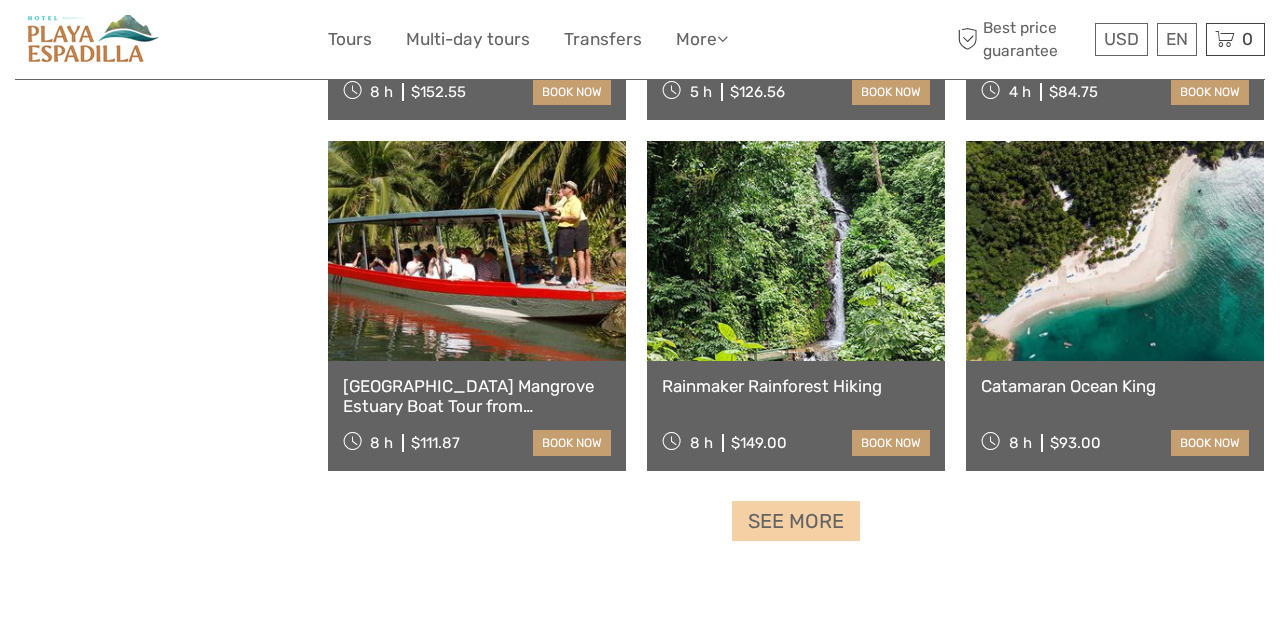 click on "See more" at bounding box center [796, 521] 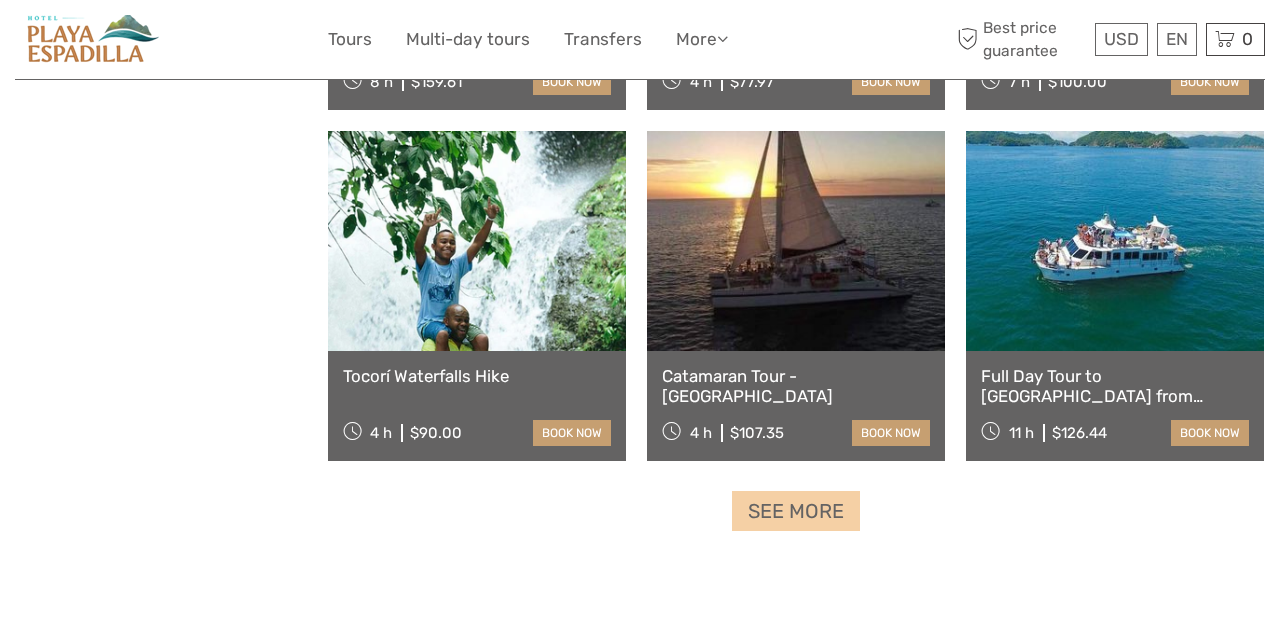 scroll, scrollTop: 4020, scrollLeft: 0, axis: vertical 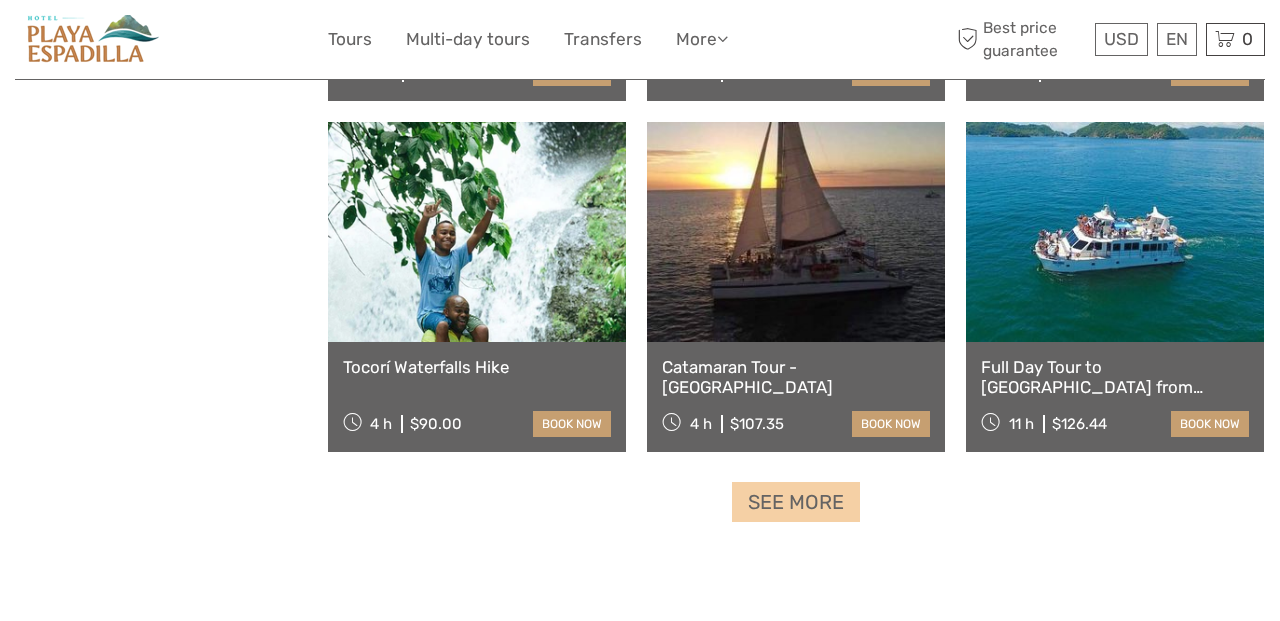 click on "See more" at bounding box center (796, 502) 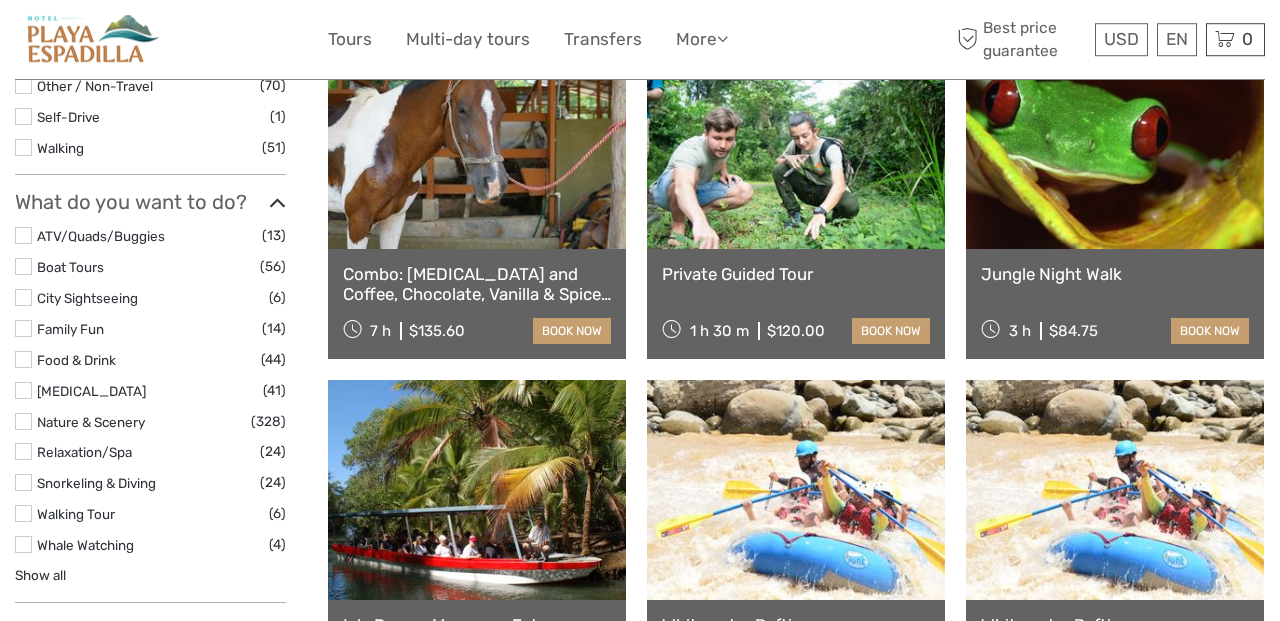 scroll, scrollTop: 625, scrollLeft: 0, axis: vertical 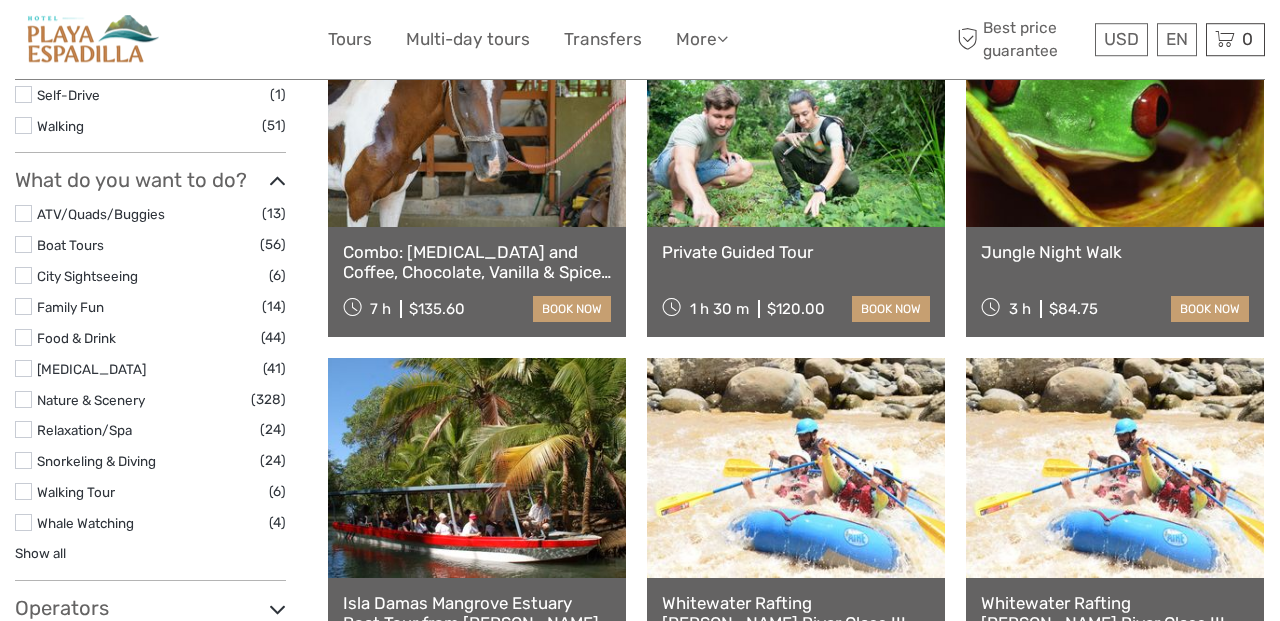click at bounding box center (23, 399) 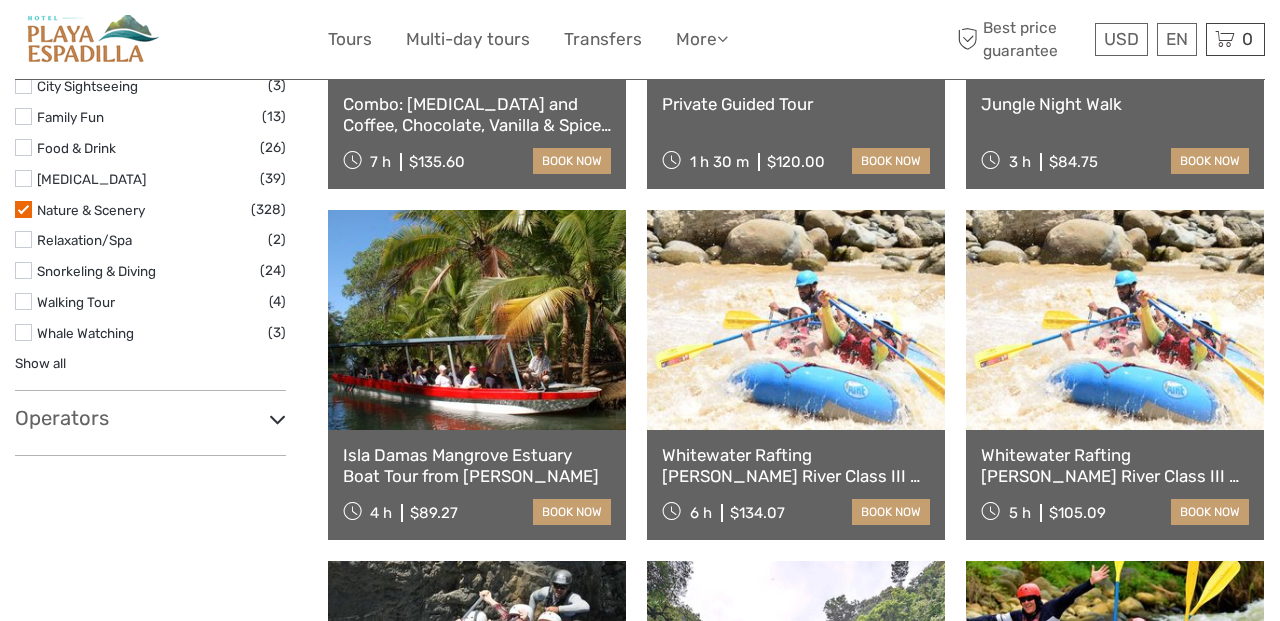 scroll, scrollTop: 816, scrollLeft: 0, axis: vertical 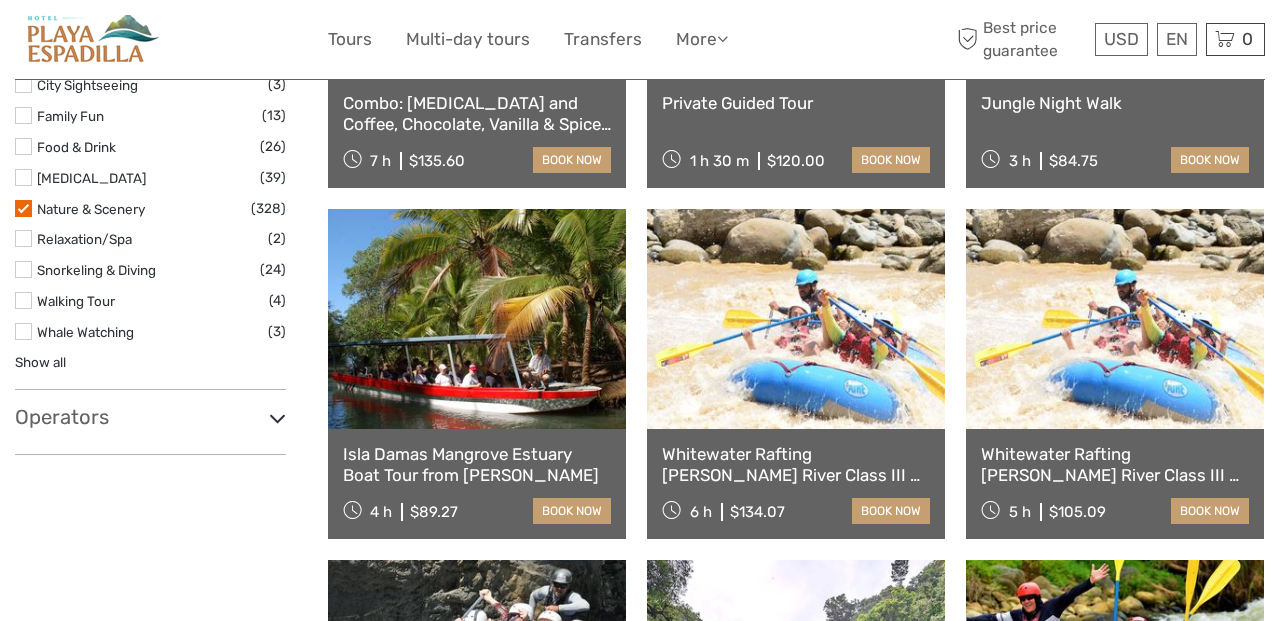 click on "Operators" at bounding box center (150, 417) 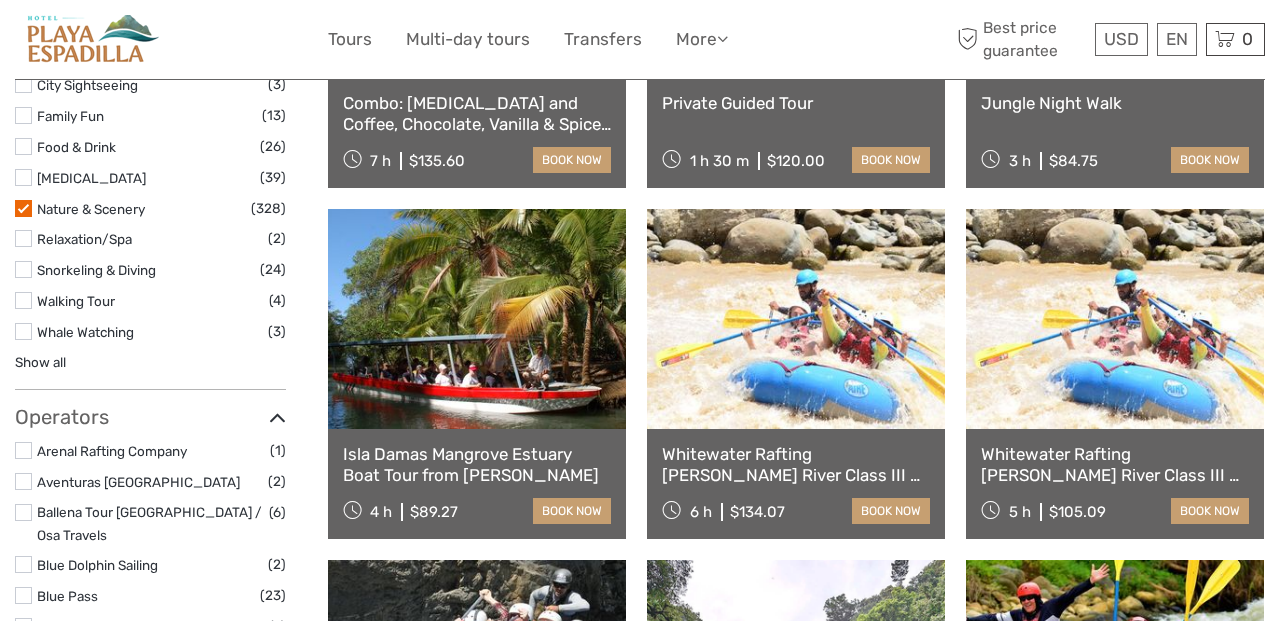 click at bounding box center [23, 300] 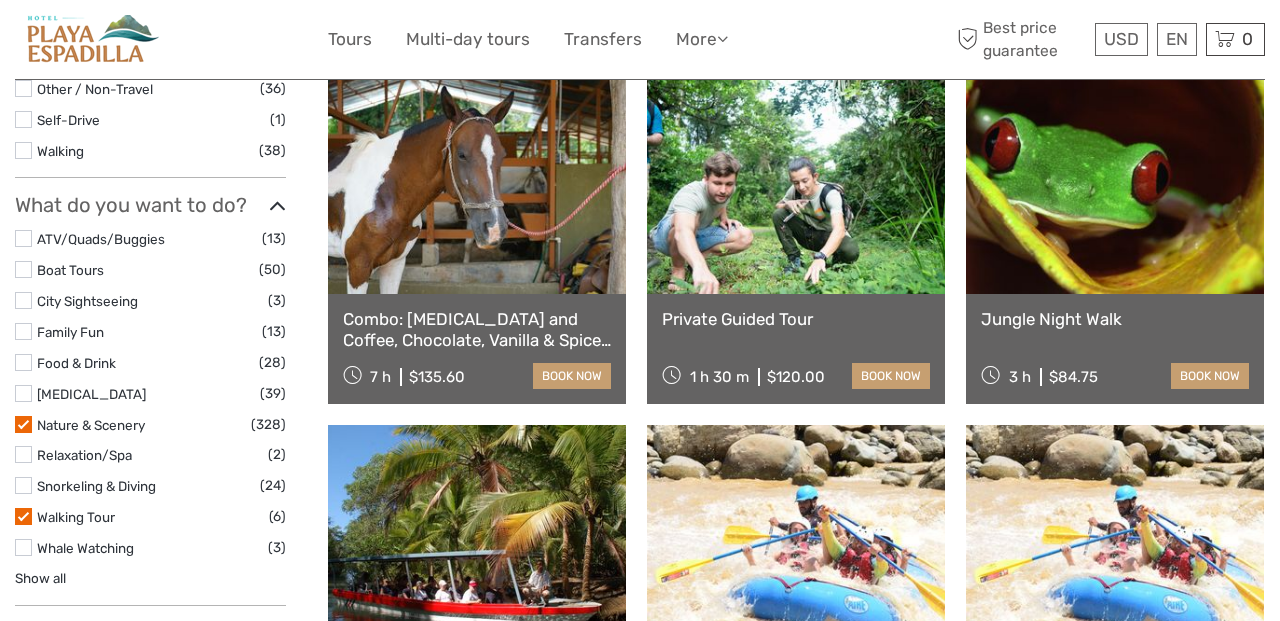 scroll, scrollTop: 625, scrollLeft: 0, axis: vertical 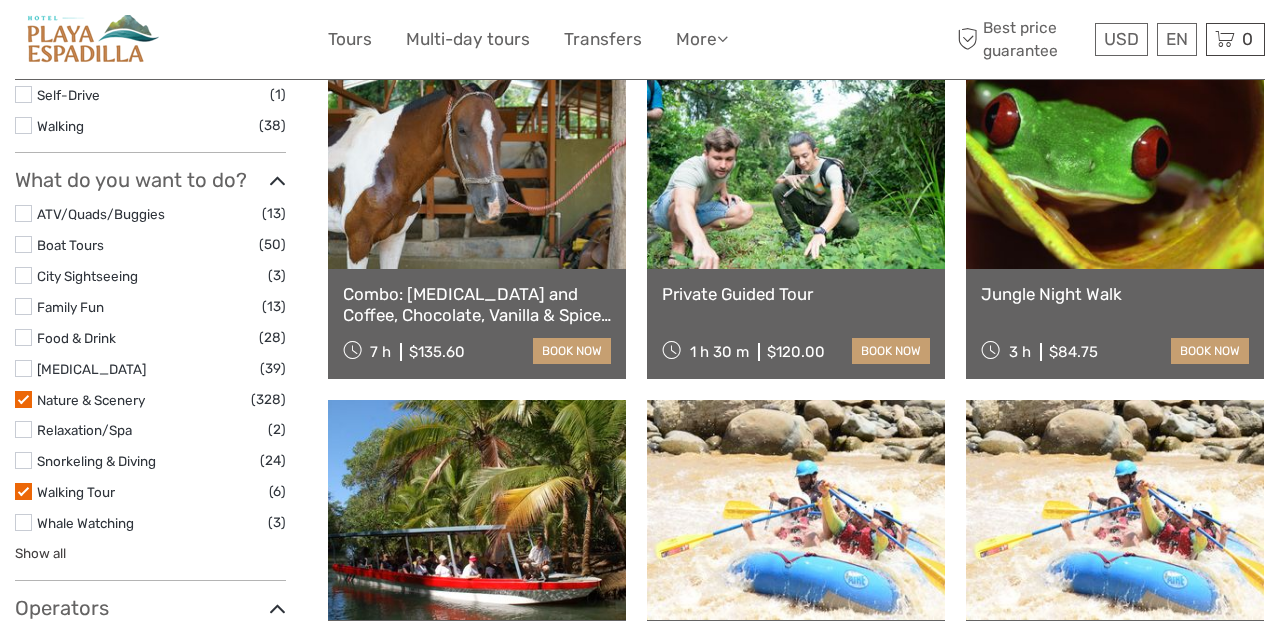 click on "Show all" at bounding box center [40, 553] 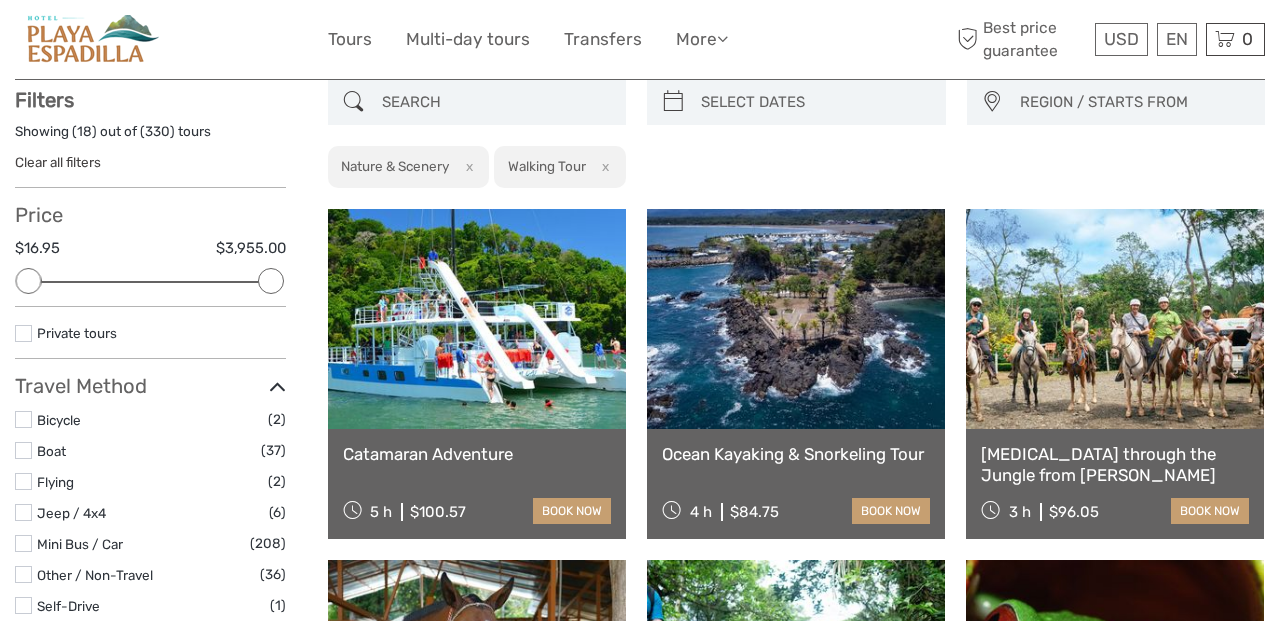 scroll, scrollTop: 0, scrollLeft: 0, axis: both 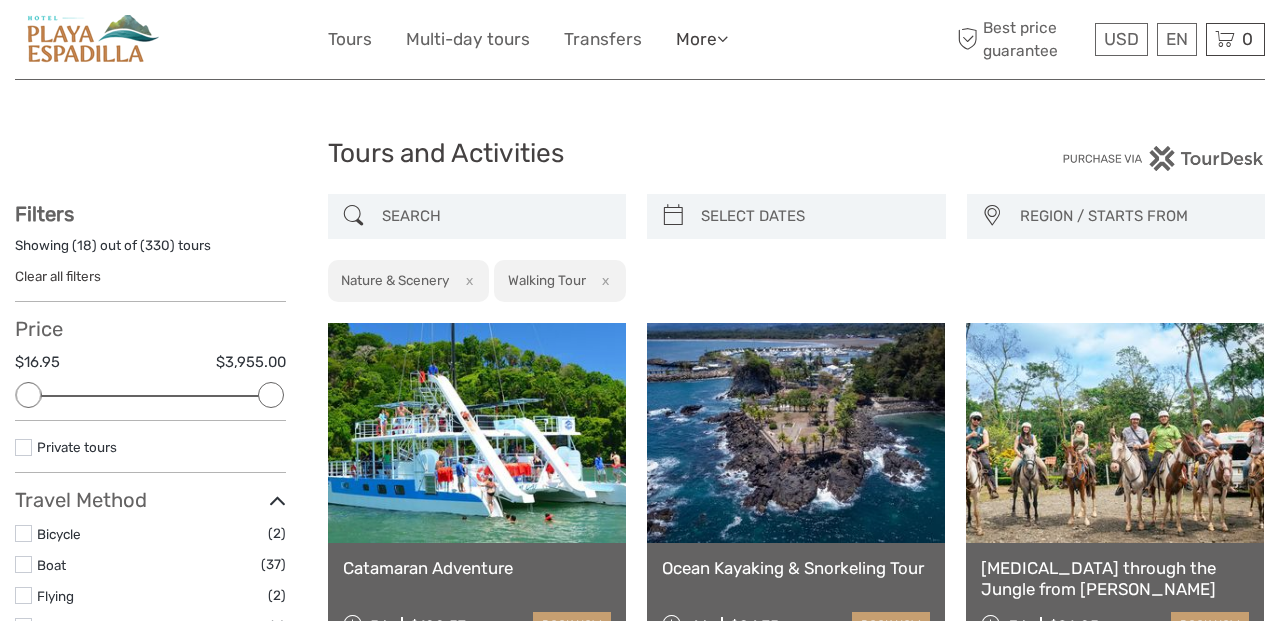 click on "More" at bounding box center (702, 39) 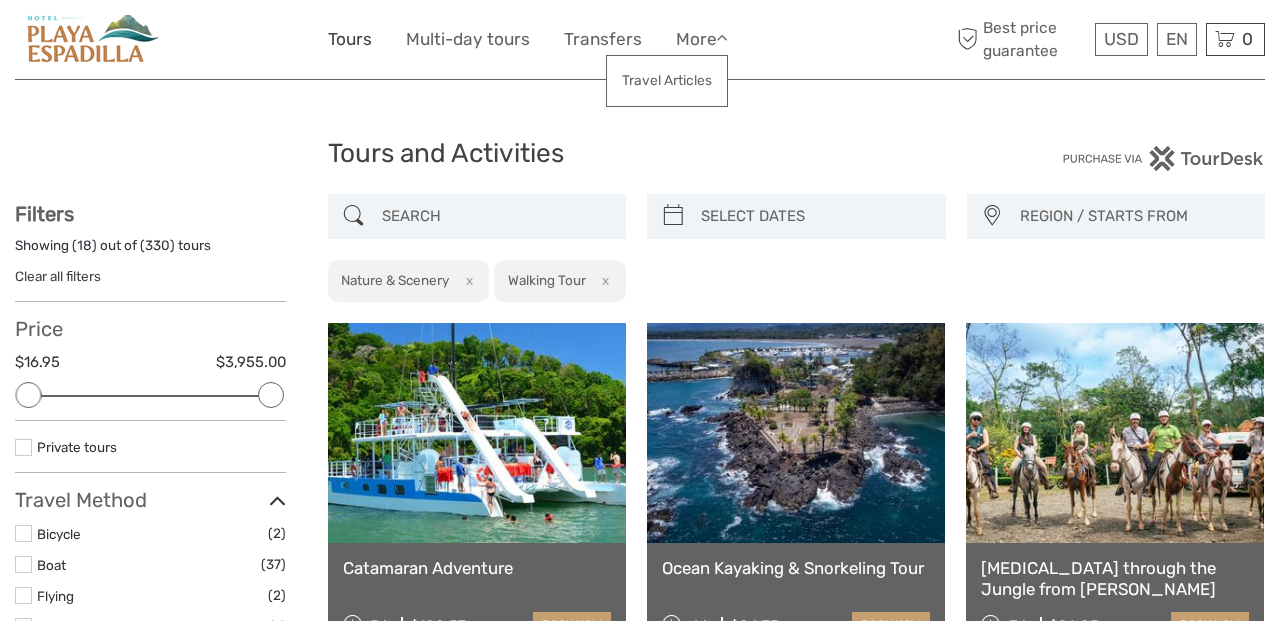 click on "Tours" at bounding box center [350, 39] 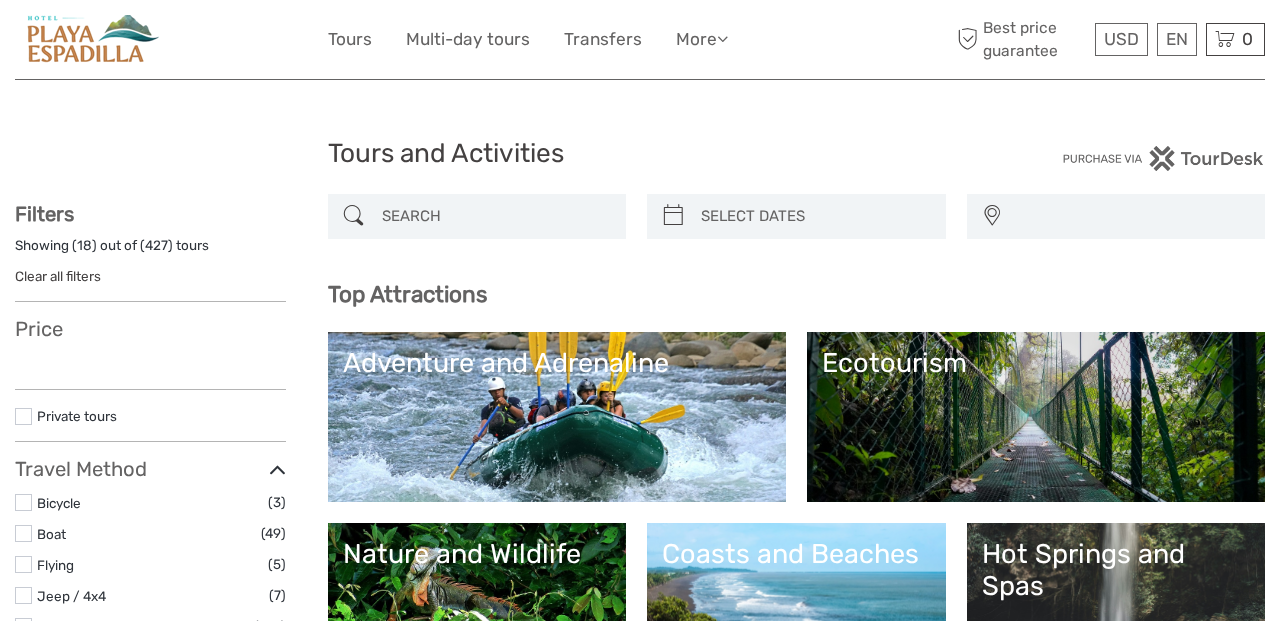 select 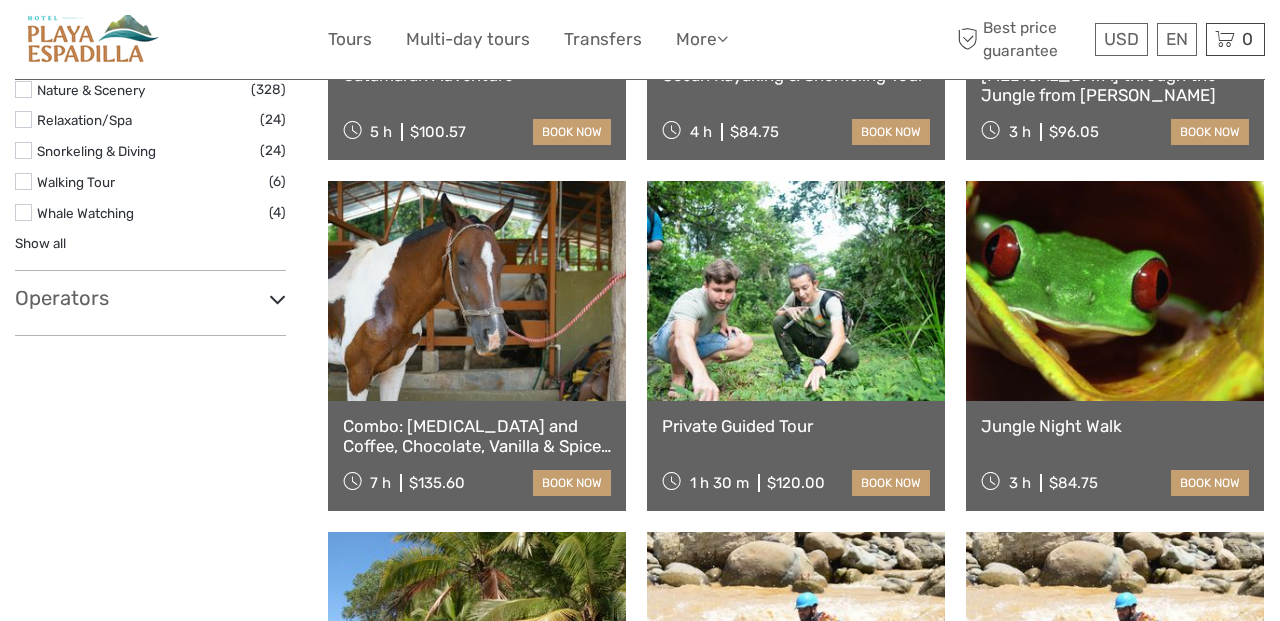 scroll, scrollTop: 945, scrollLeft: 0, axis: vertical 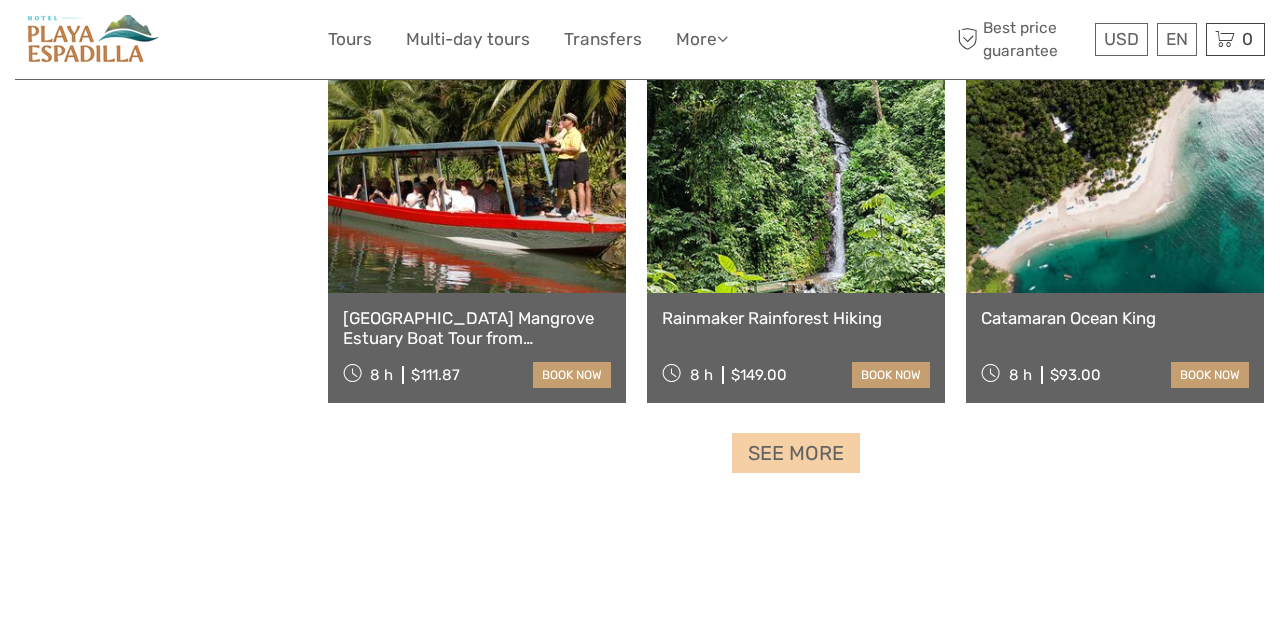 click on "See more" at bounding box center (796, 453) 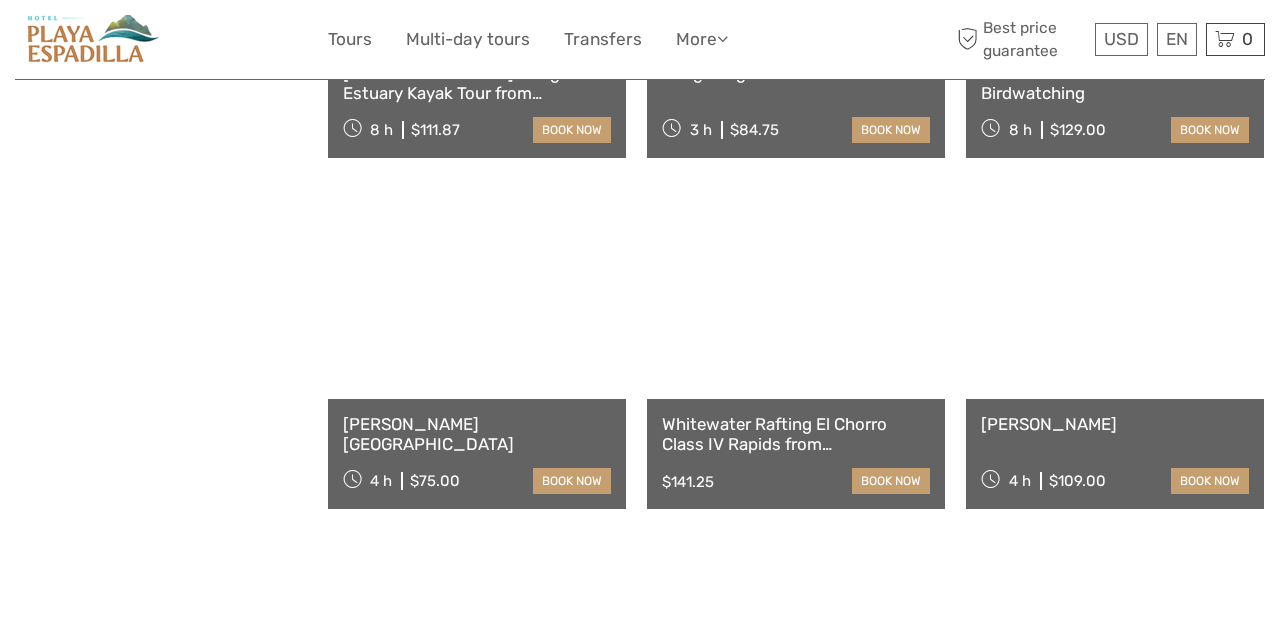 scroll, scrollTop: 2914, scrollLeft: 0, axis: vertical 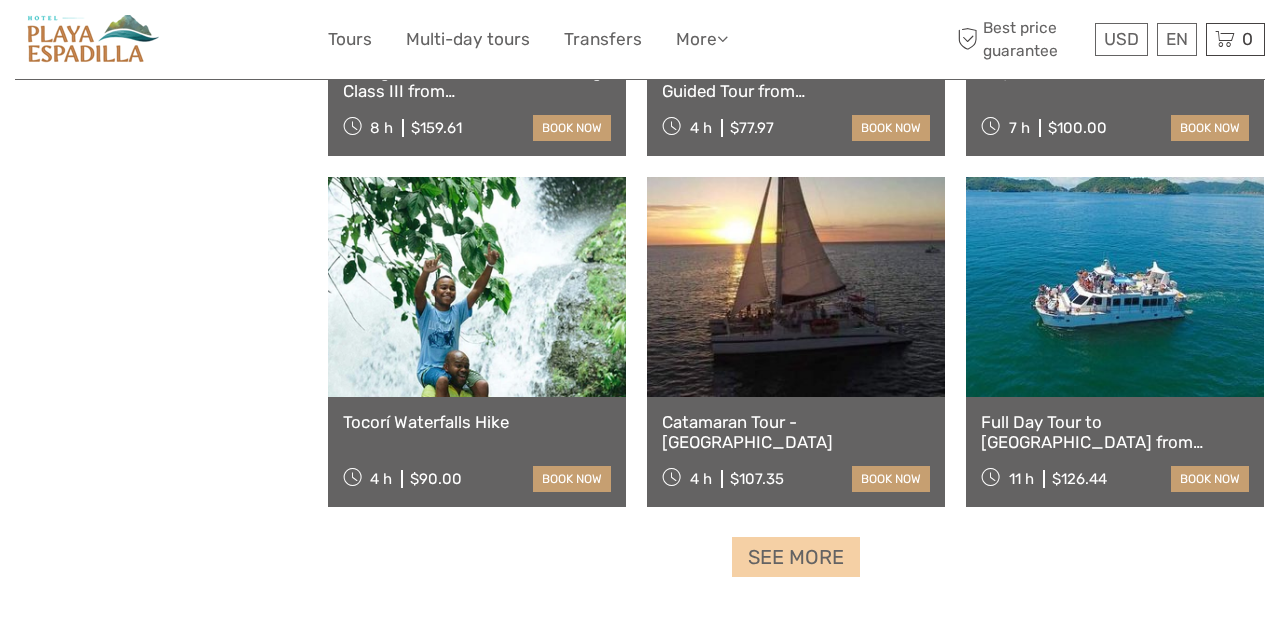 click on "See more" at bounding box center [796, 557] 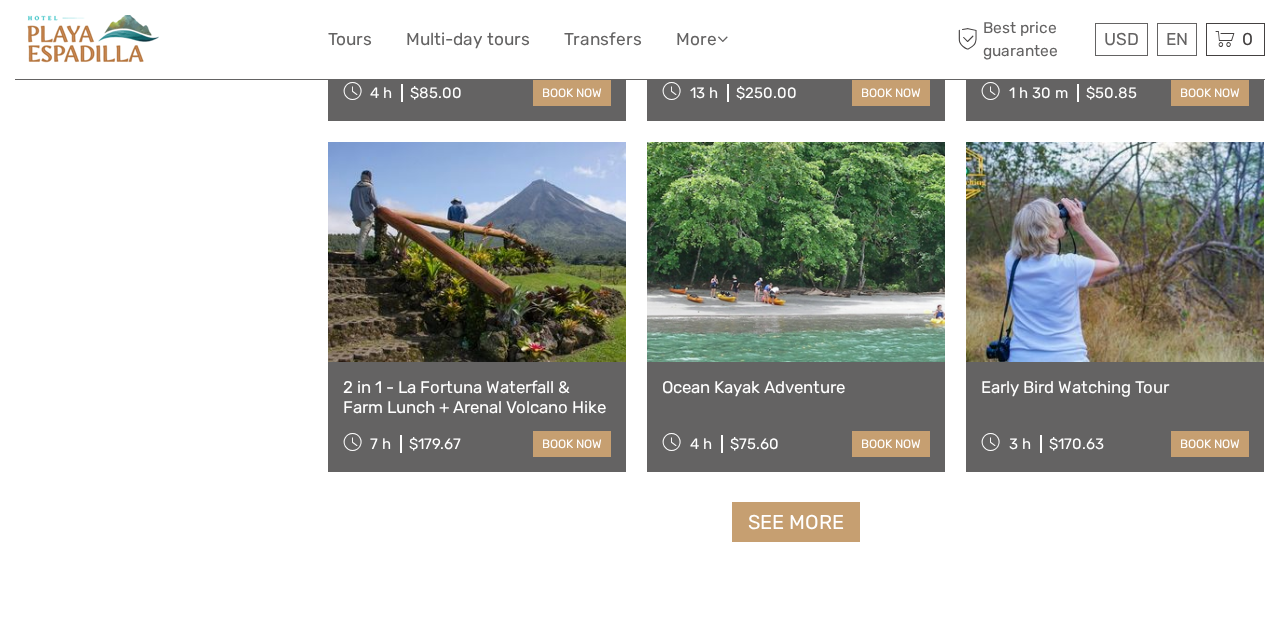 scroll, scrollTop: 6115, scrollLeft: 0, axis: vertical 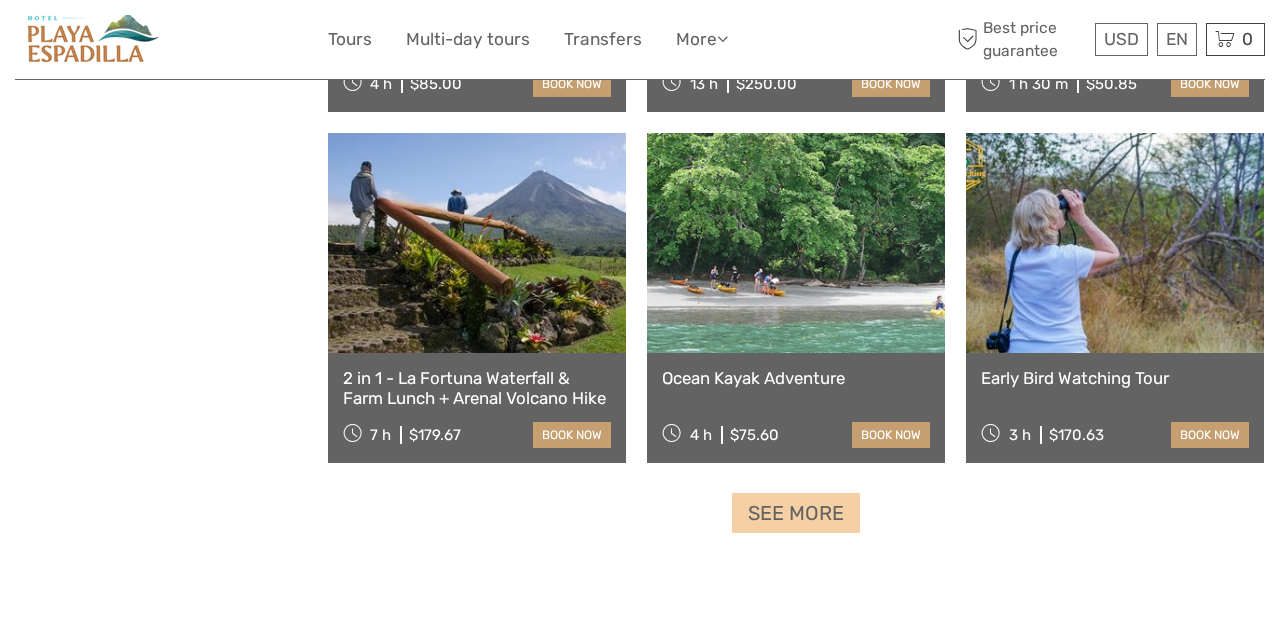 click on "See more" at bounding box center [796, 513] 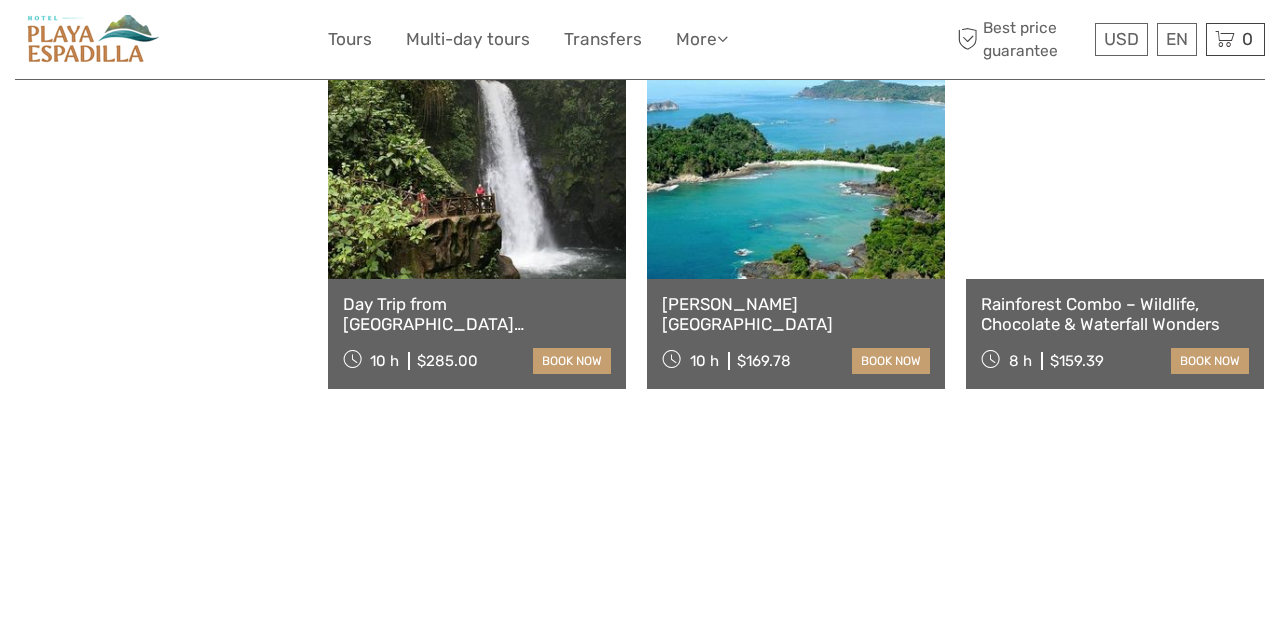 scroll, scrollTop: 6541, scrollLeft: 0, axis: vertical 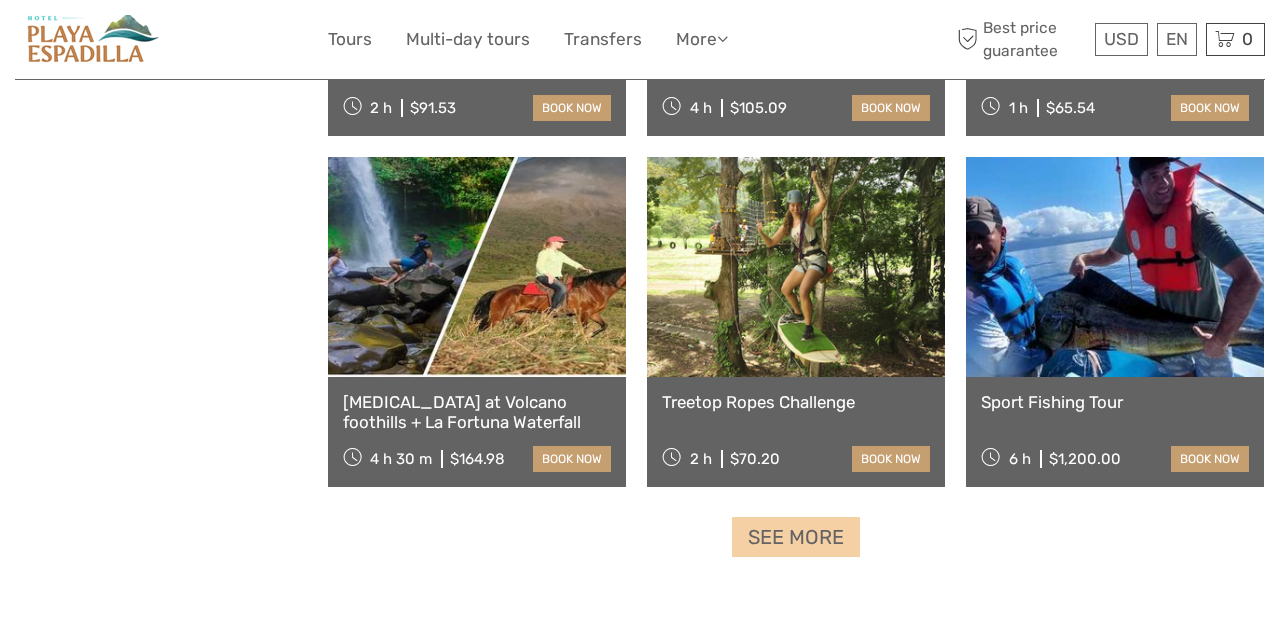 click on "See more" at bounding box center [796, 537] 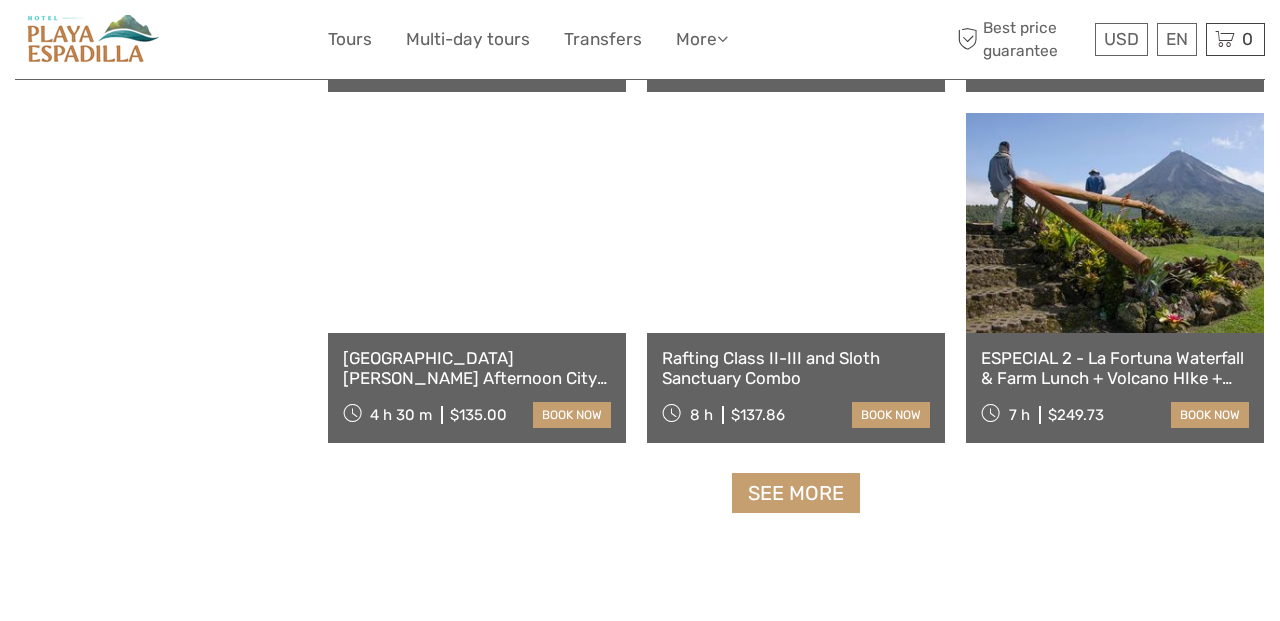 scroll, scrollTop: 10357, scrollLeft: 0, axis: vertical 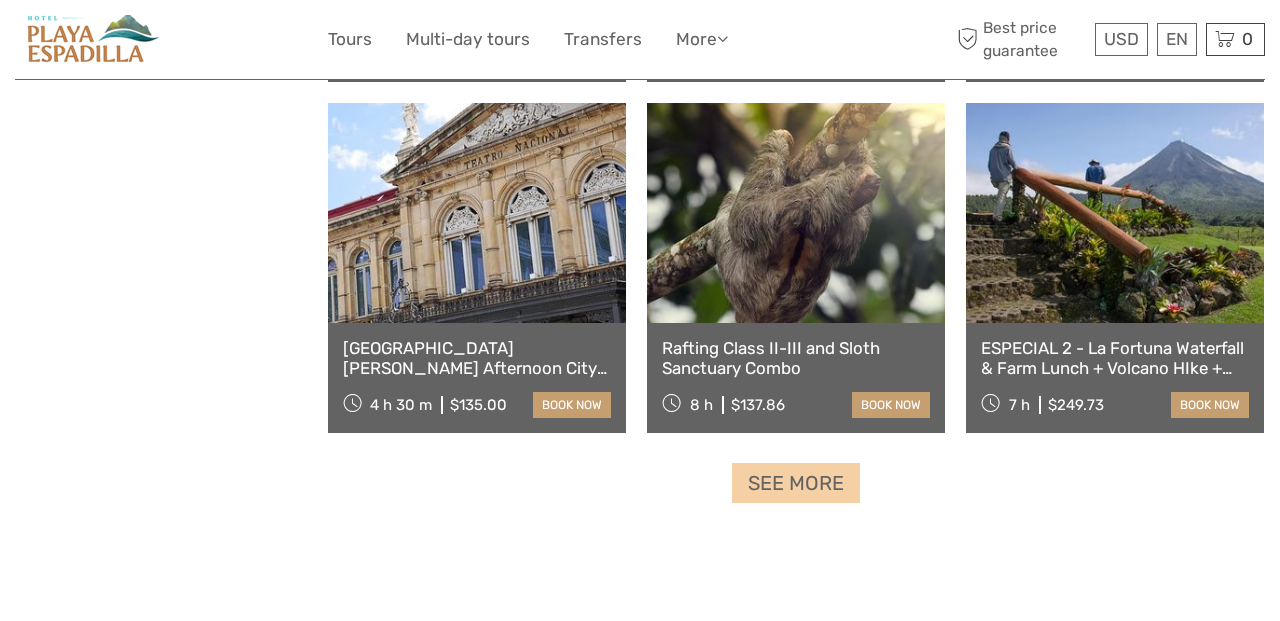 click on "See more" at bounding box center (796, 483) 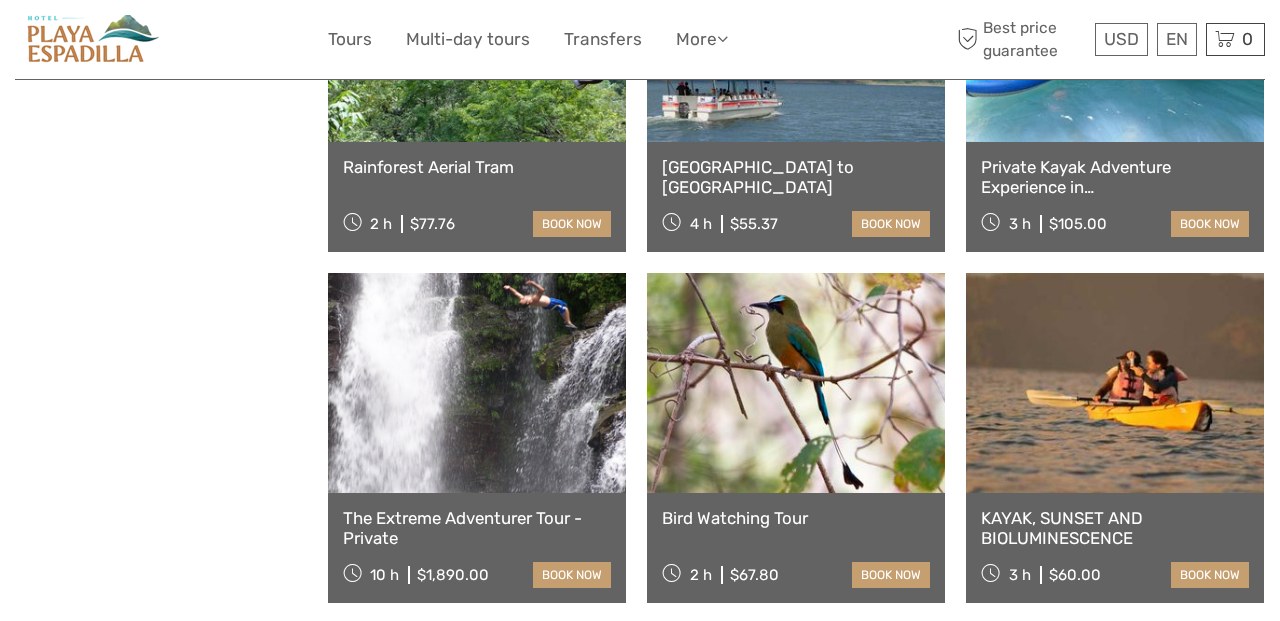 scroll, scrollTop: 11579, scrollLeft: 0, axis: vertical 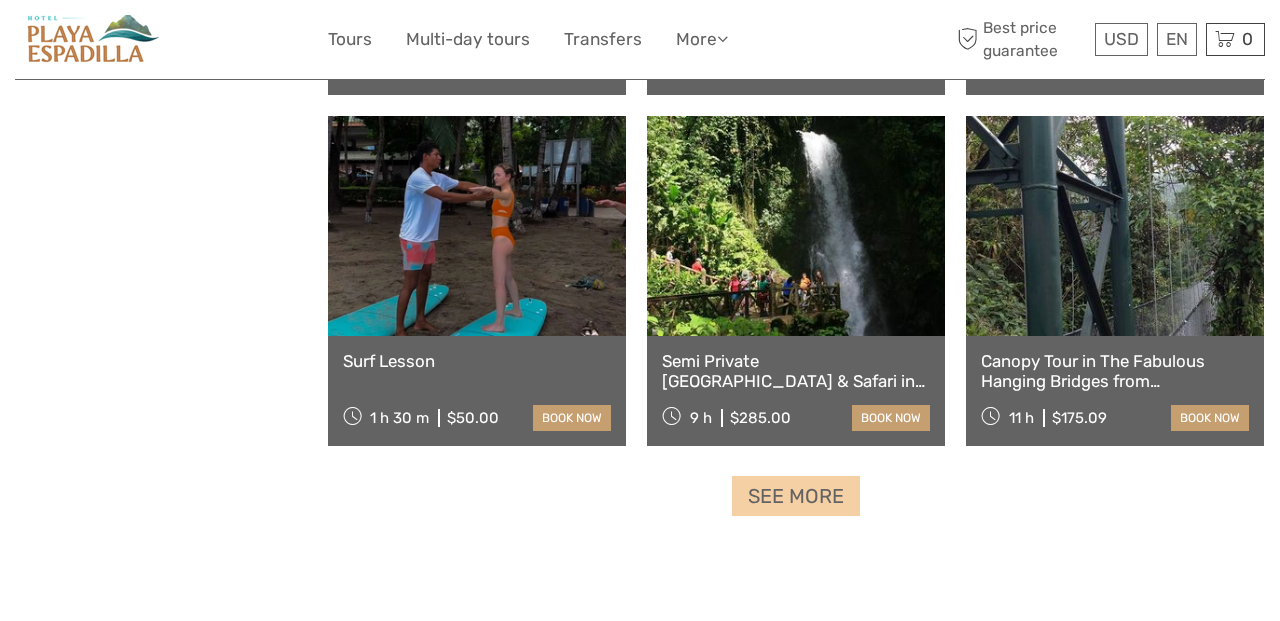 click on "See more" at bounding box center [796, 496] 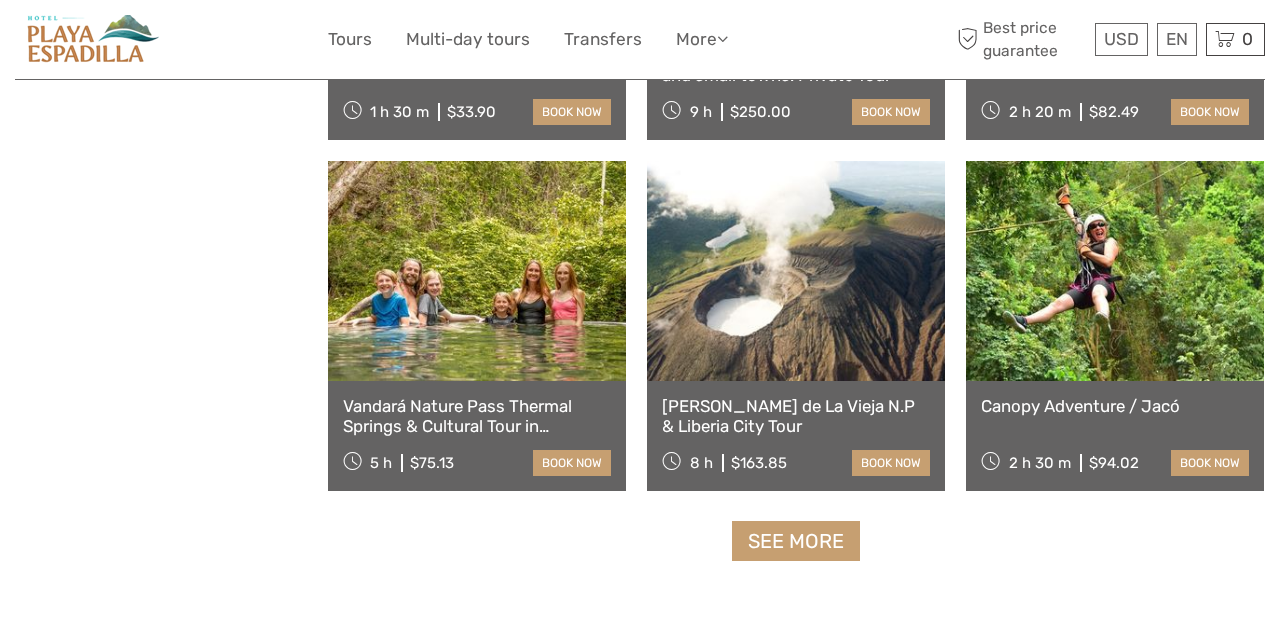 scroll, scrollTop: 14515, scrollLeft: 0, axis: vertical 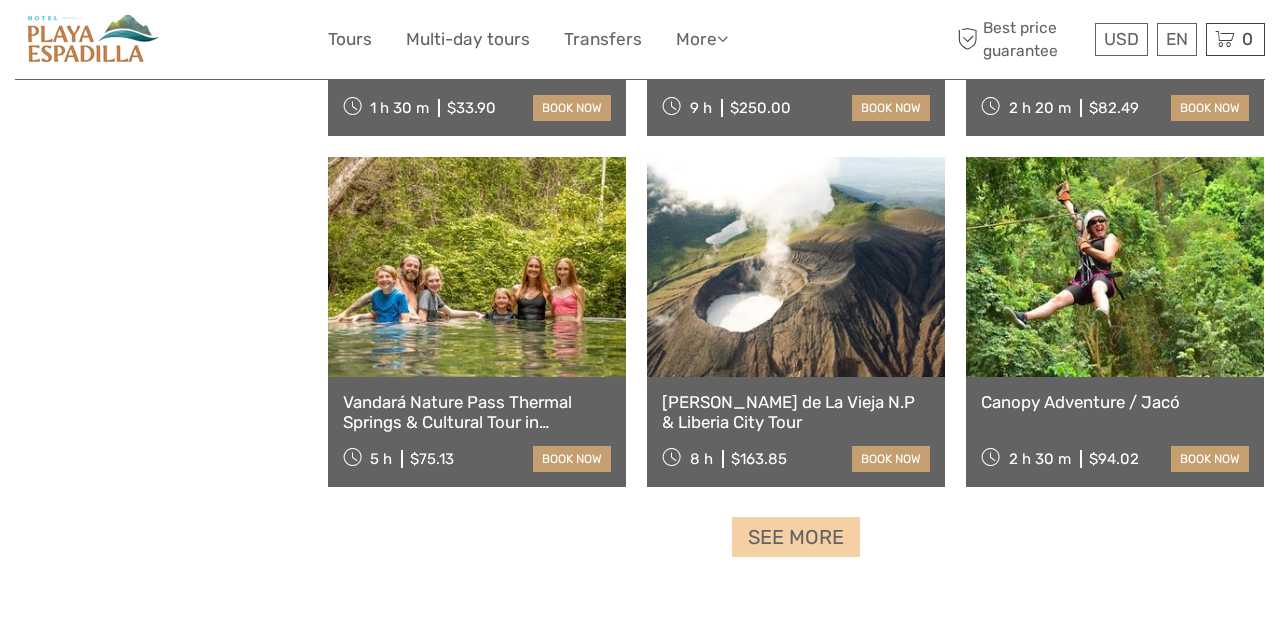 click on "See more" at bounding box center [796, 537] 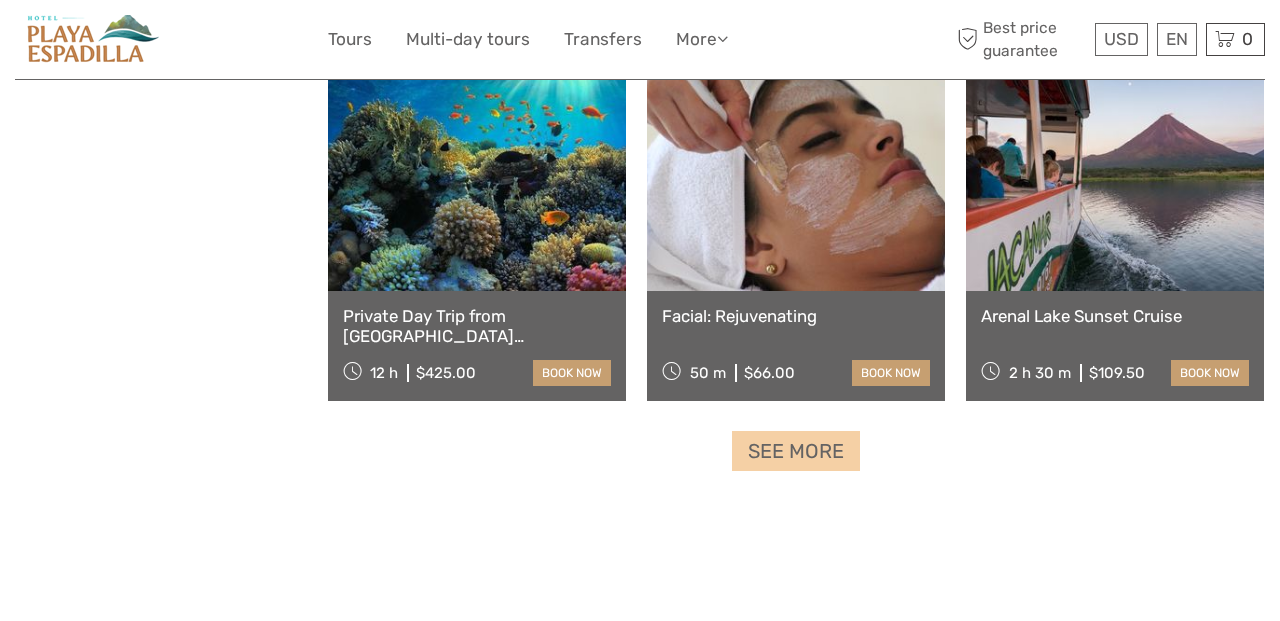 scroll, scrollTop: 16711, scrollLeft: 0, axis: vertical 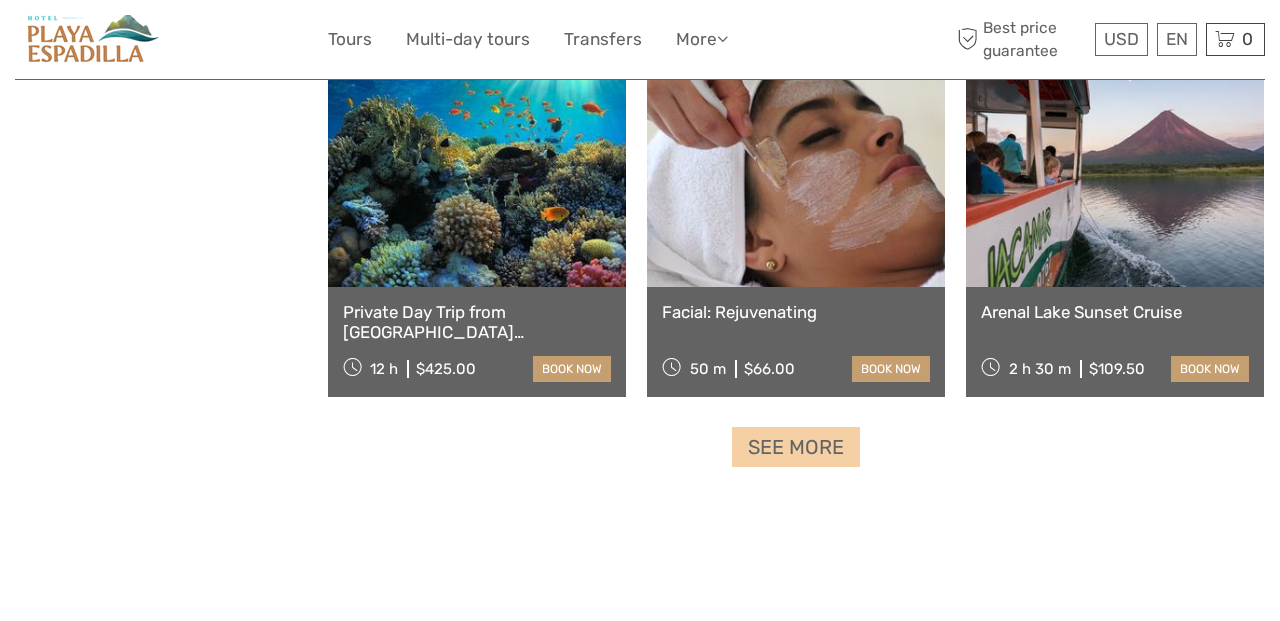 click on "See more" at bounding box center (796, 447) 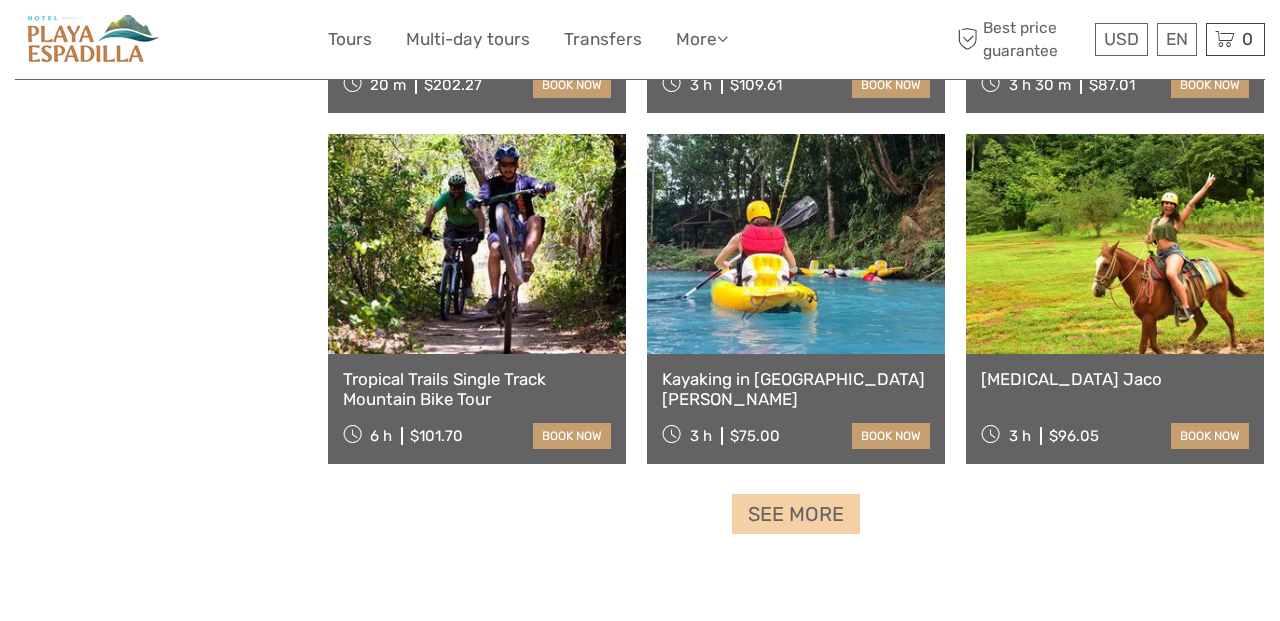 scroll, scrollTop: 18753, scrollLeft: 0, axis: vertical 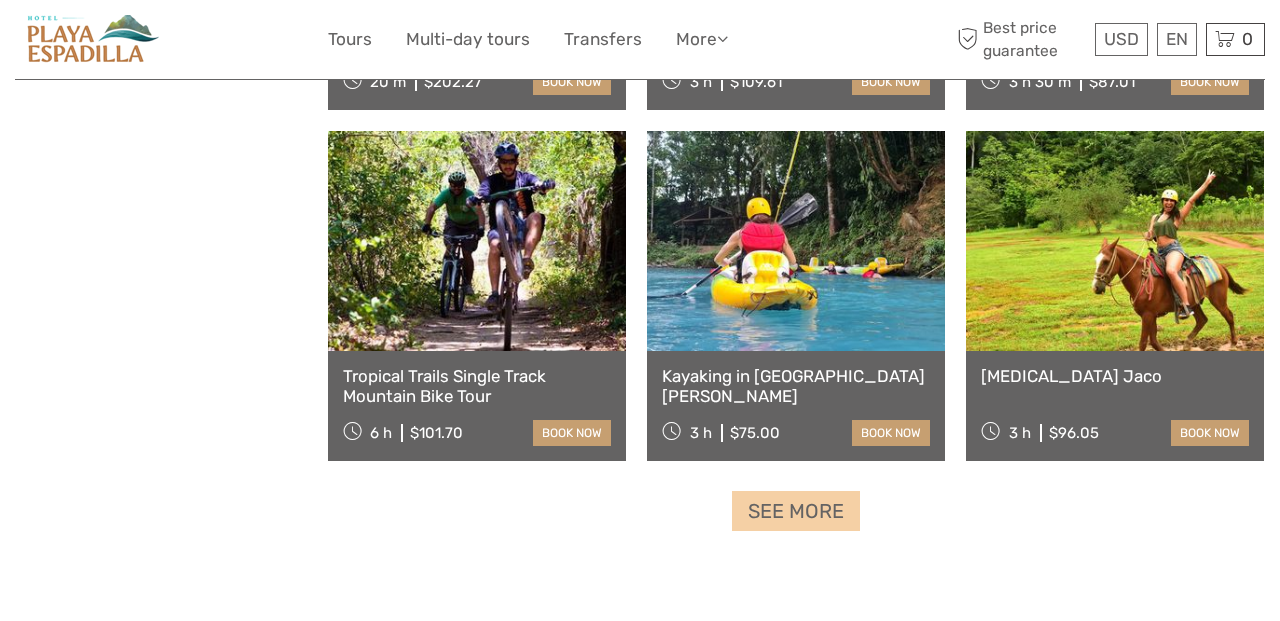 click on "See more" at bounding box center (796, 511) 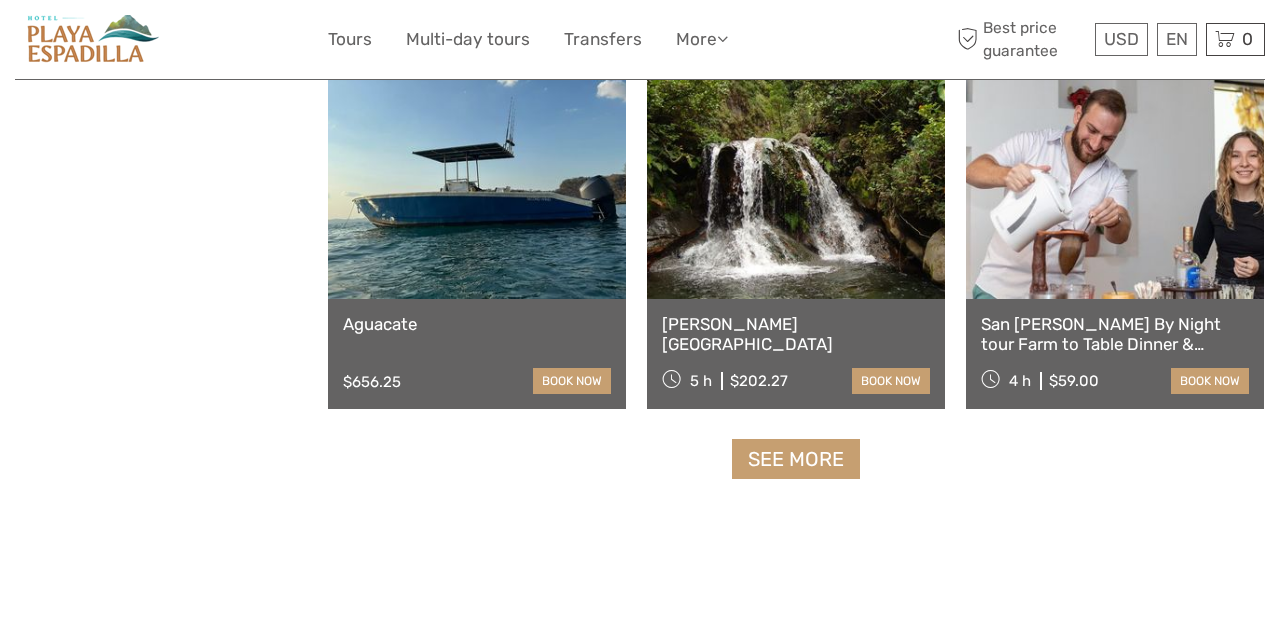 scroll, scrollTop: 20913, scrollLeft: 0, axis: vertical 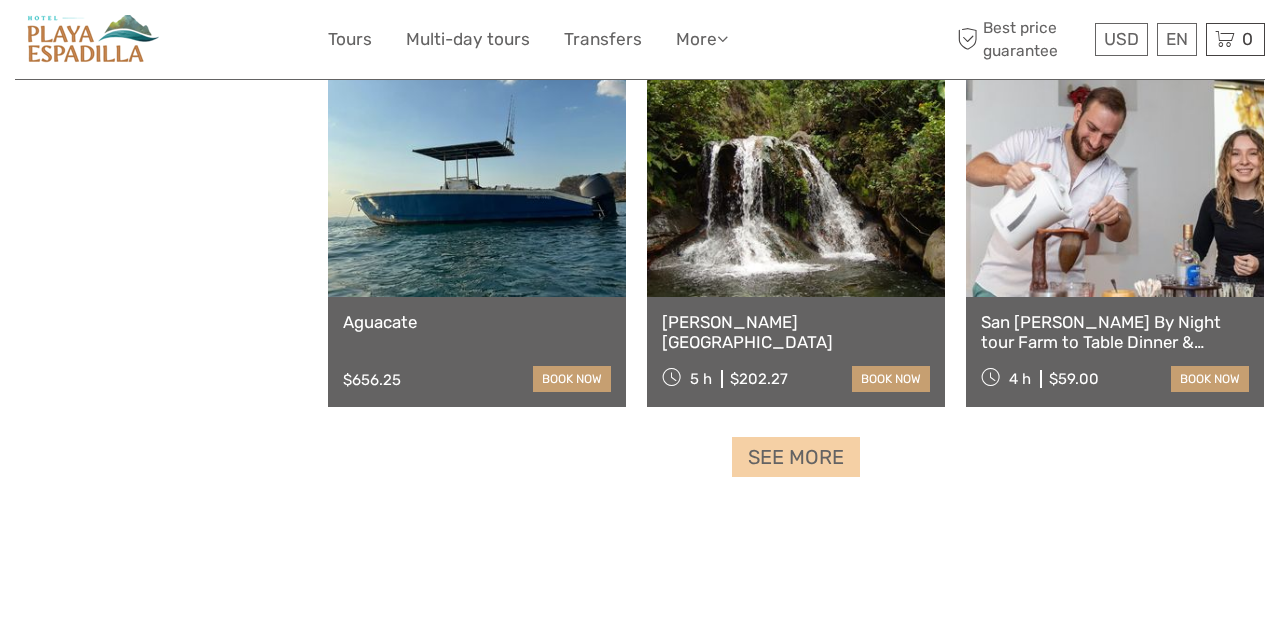 click on "See more" at bounding box center (796, 457) 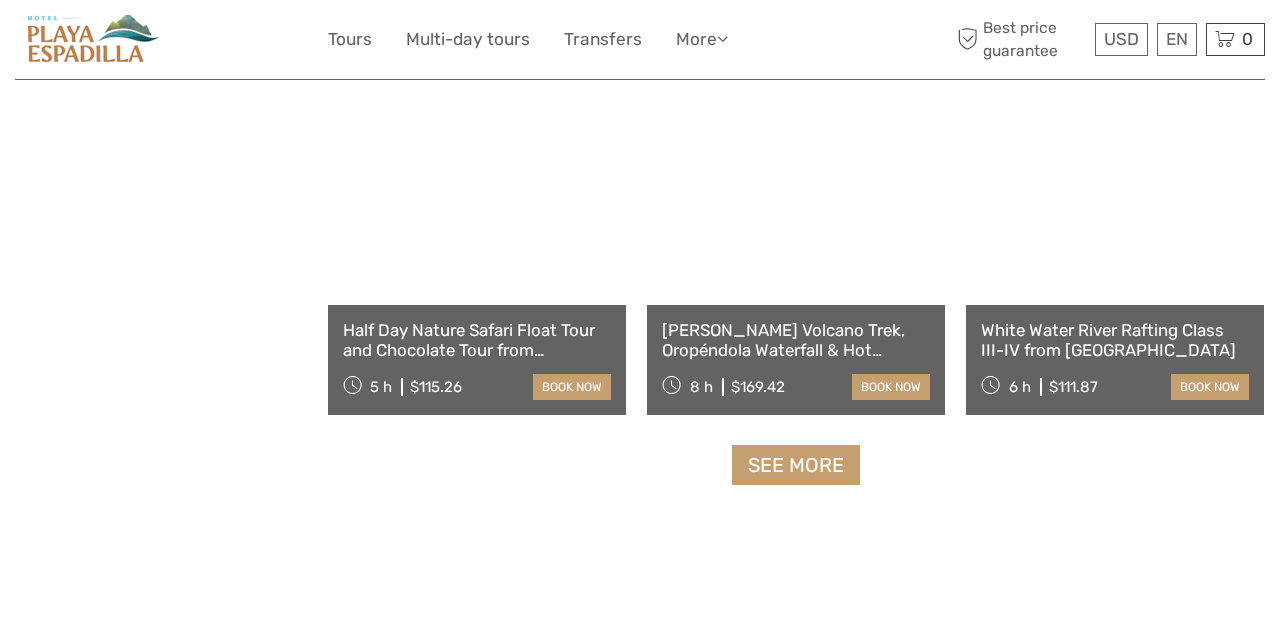 scroll, scrollTop: 23014, scrollLeft: 0, axis: vertical 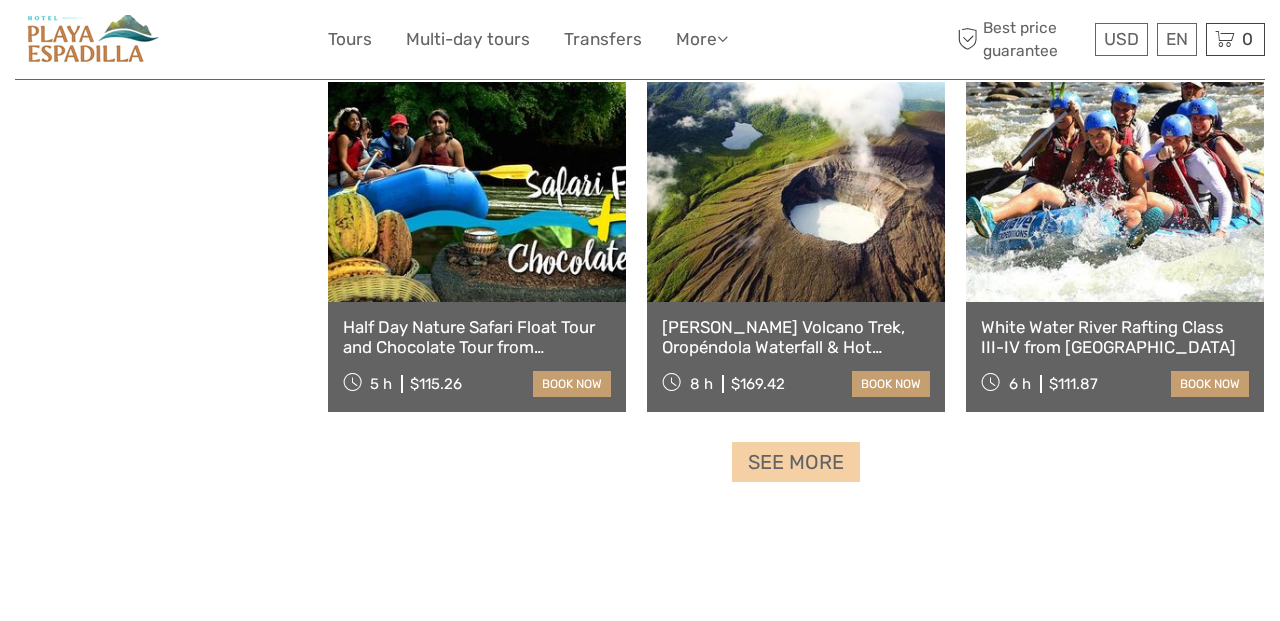 click on "See more" at bounding box center [796, 462] 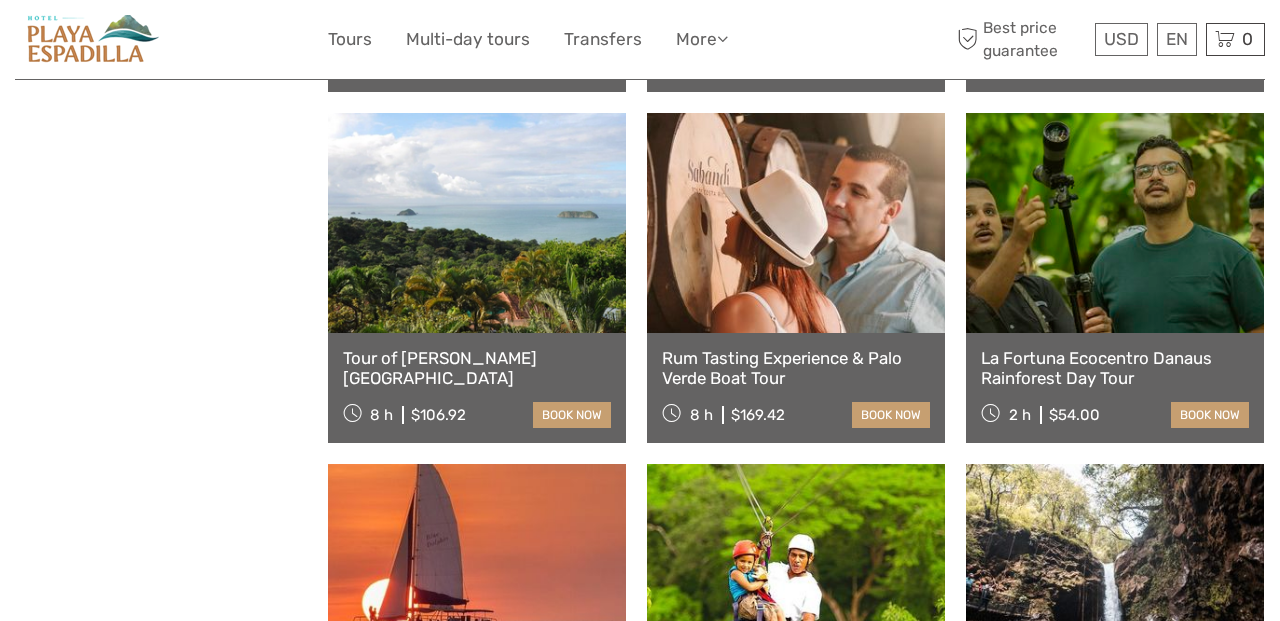 scroll, scrollTop: 24388, scrollLeft: 0, axis: vertical 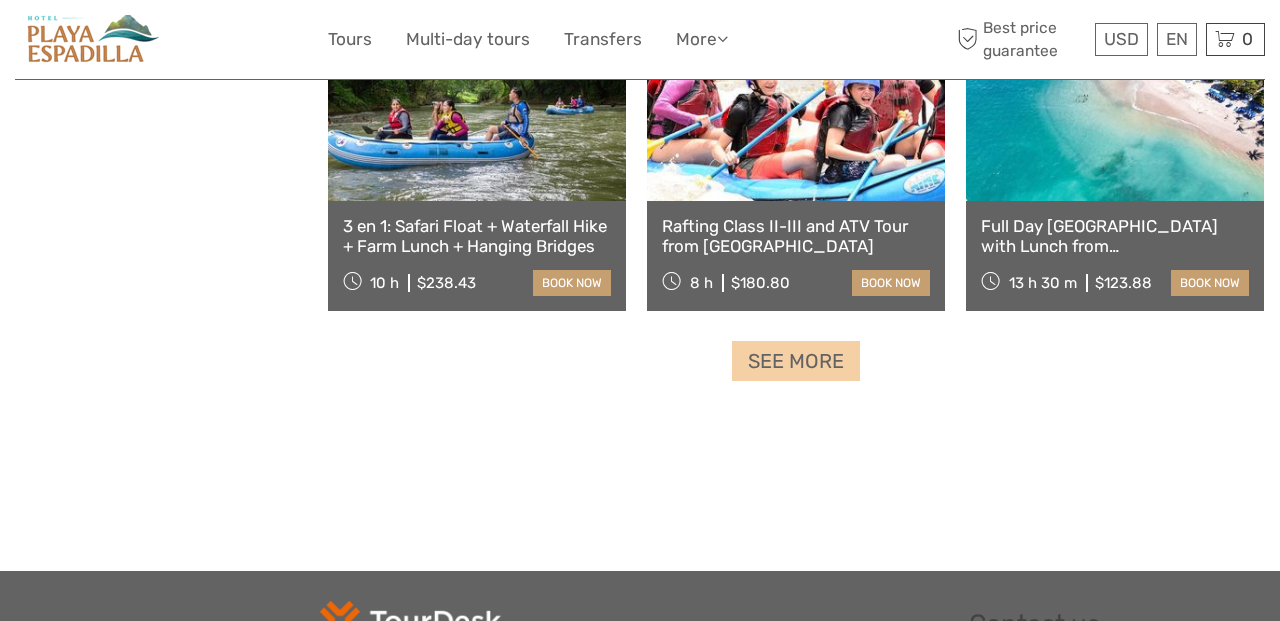 click on "See more" at bounding box center (796, 361) 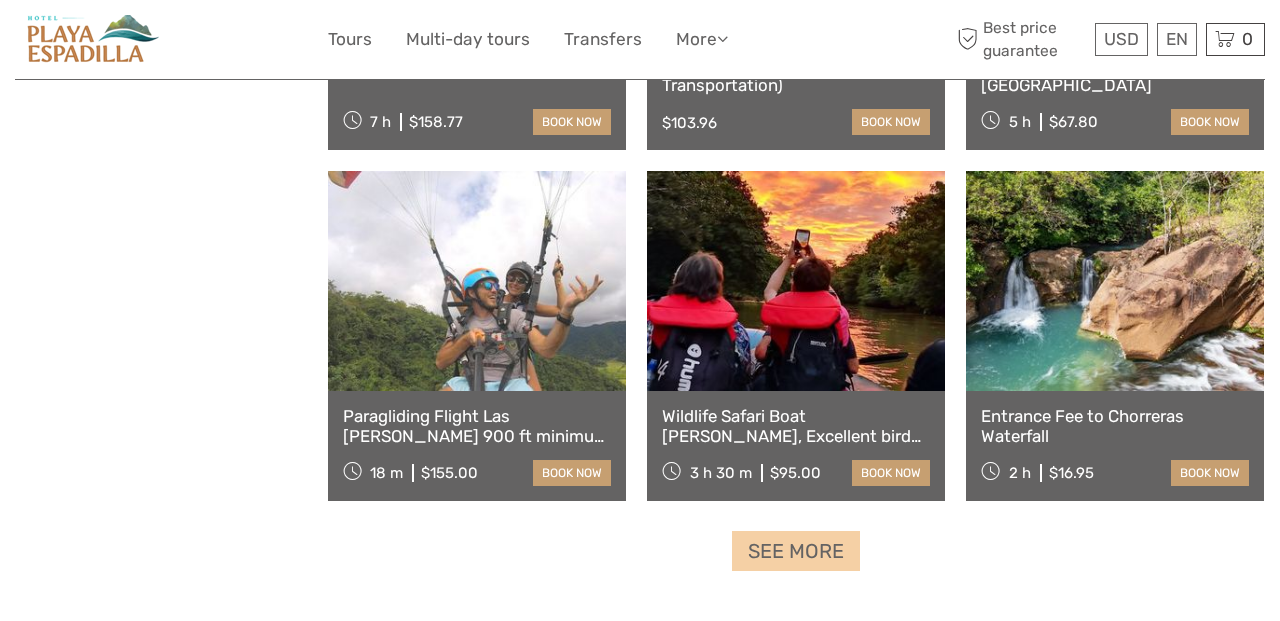 scroll, scrollTop: 27138, scrollLeft: 0, axis: vertical 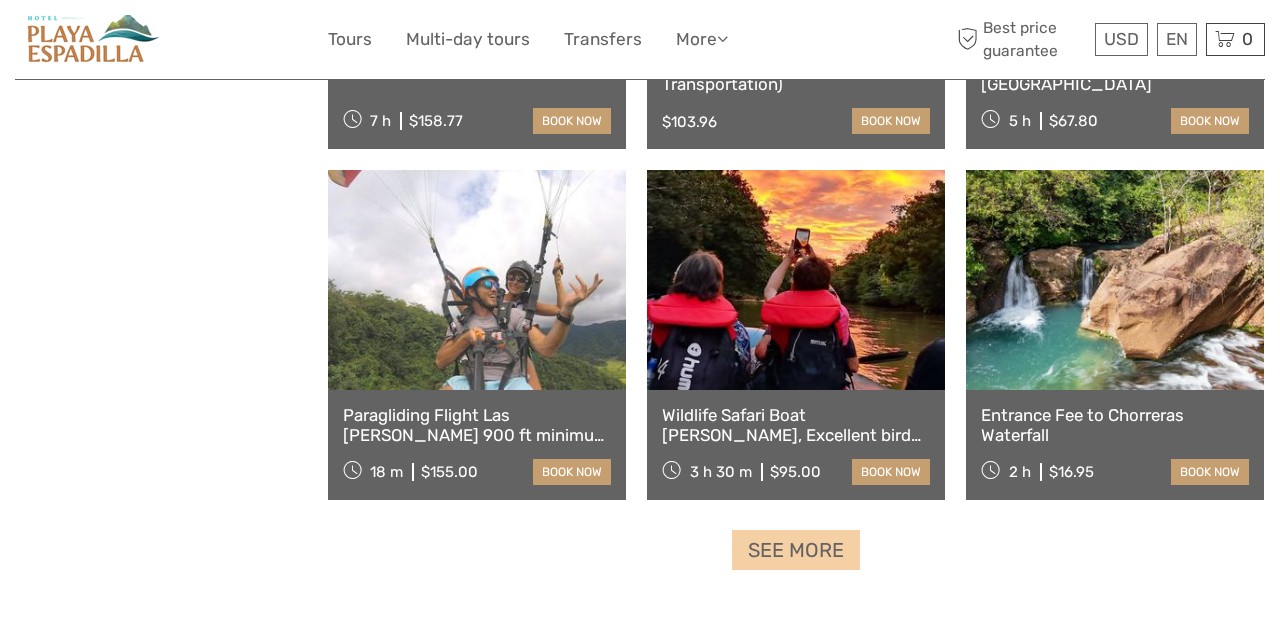 click on "See more" at bounding box center (796, 550) 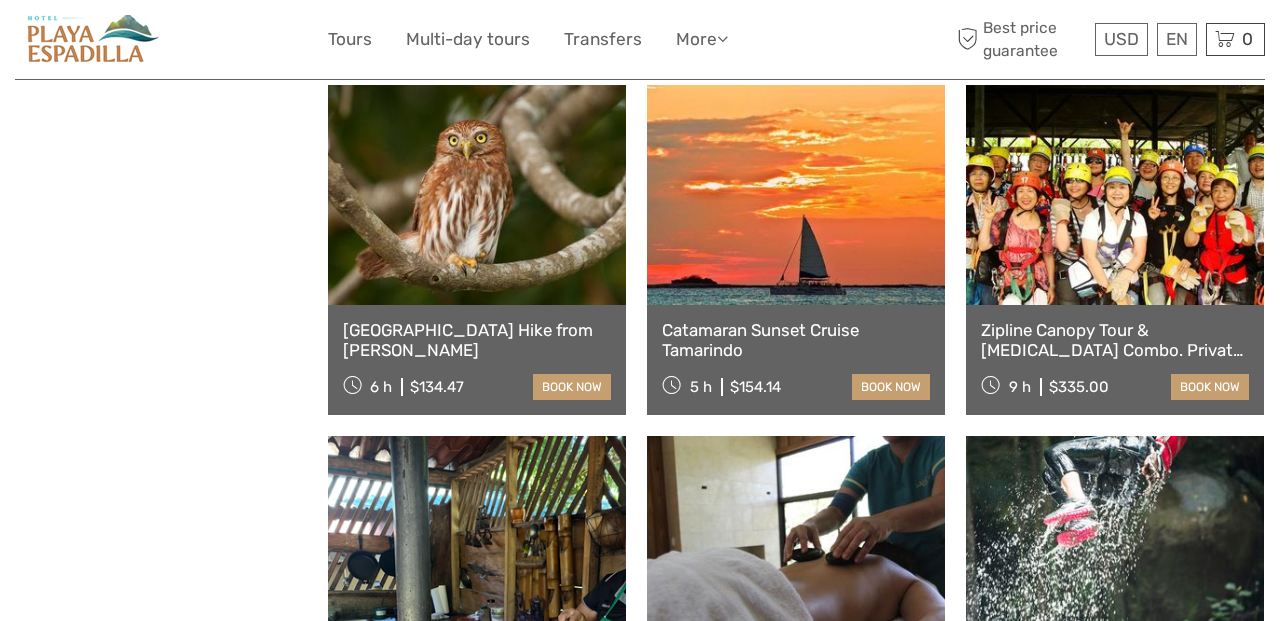 scroll, scrollTop: 27572, scrollLeft: 0, axis: vertical 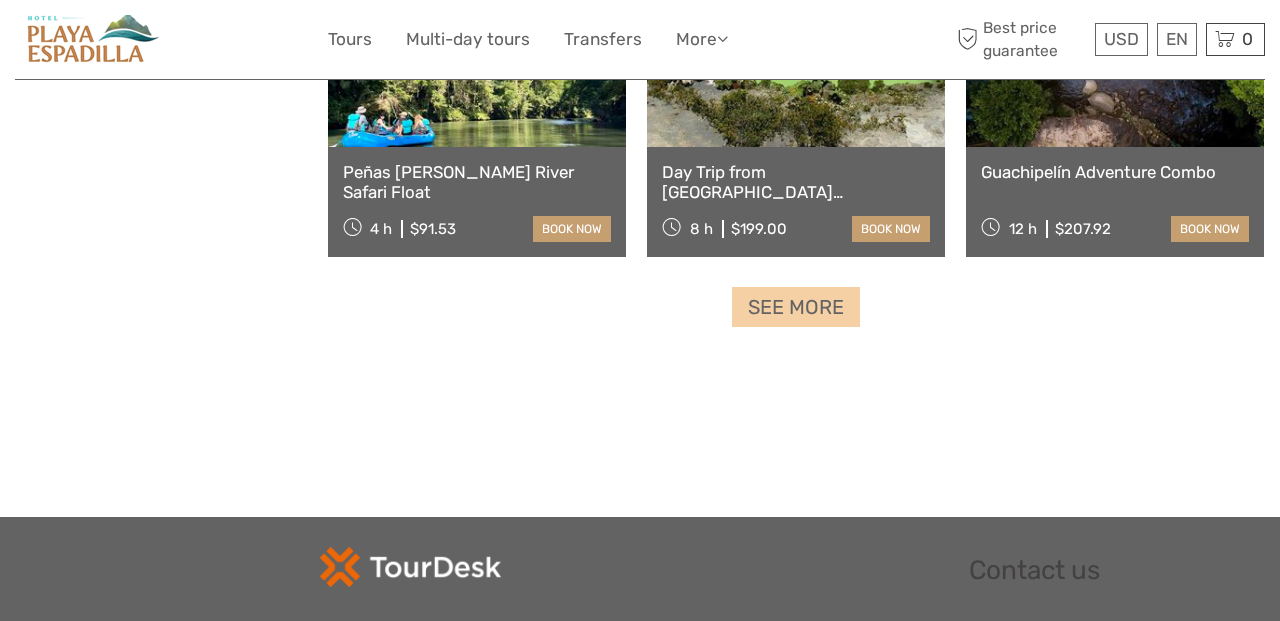 click on "See more" at bounding box center (796, 307) 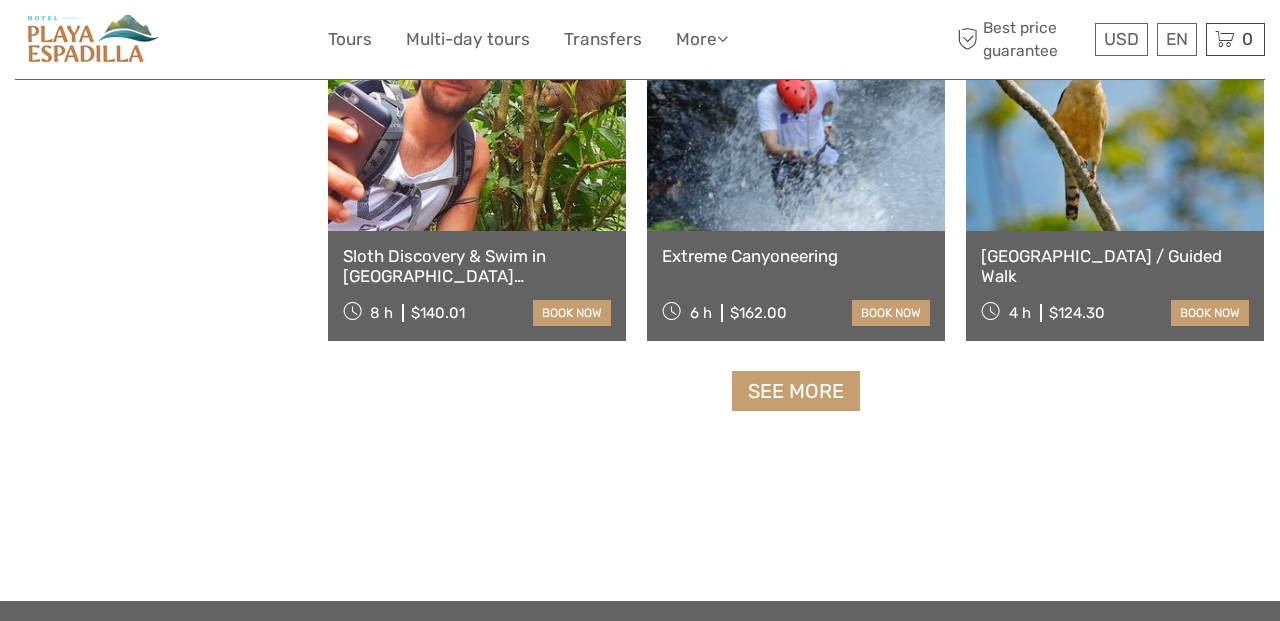 scroll, scrollTop: 31512, scrollLeft: 0, axis: vertical 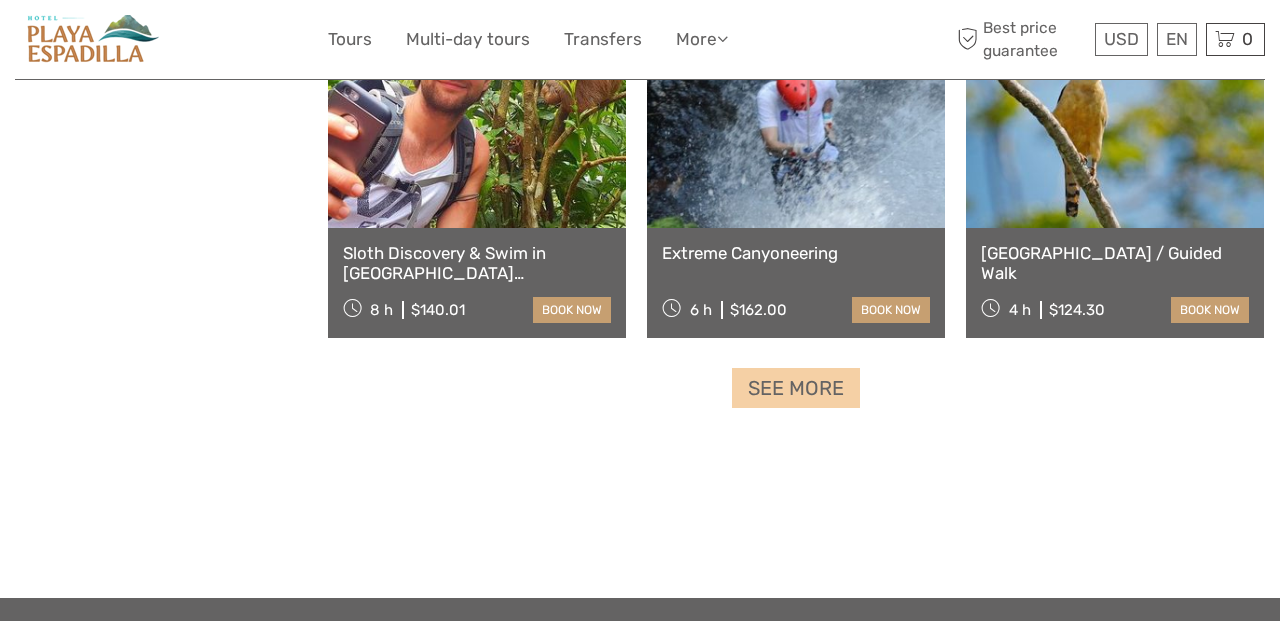 click on "See more" at bounding box center (796, 388) 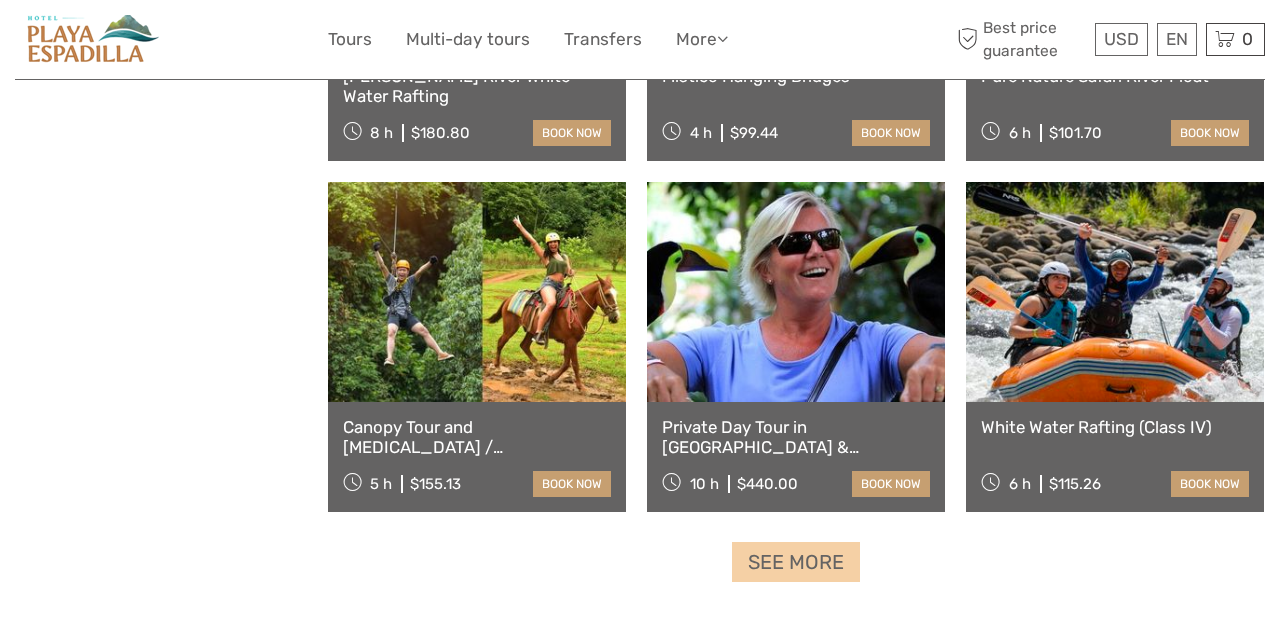 scroll, scrollTop: 33446, scrollLeft: 0, axis: vertical 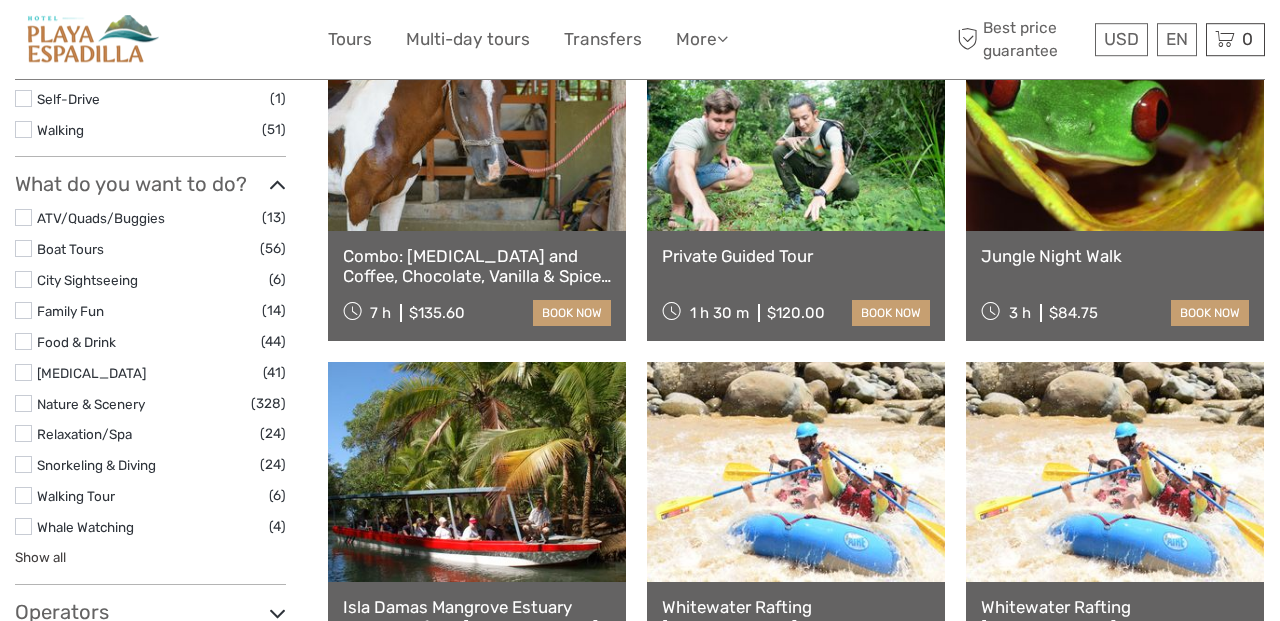 click on "Show all" at bounding box center [40, 557] 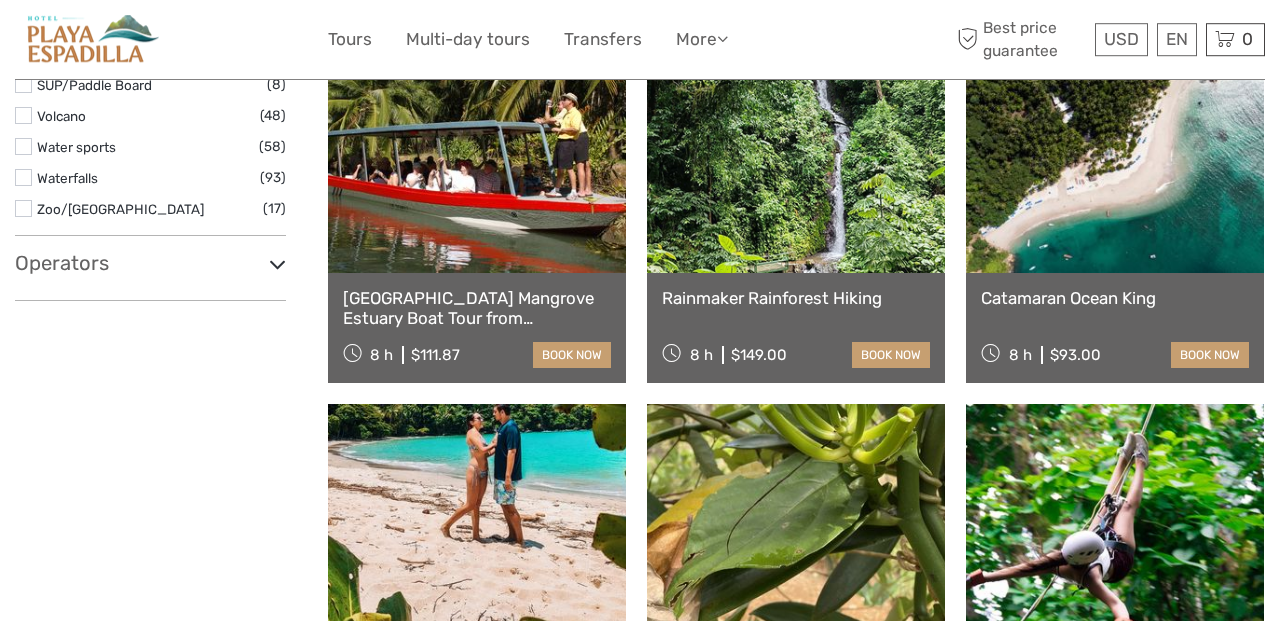 scroll, scrollTop: 1999, scrollLeft: 0, axis: vertical 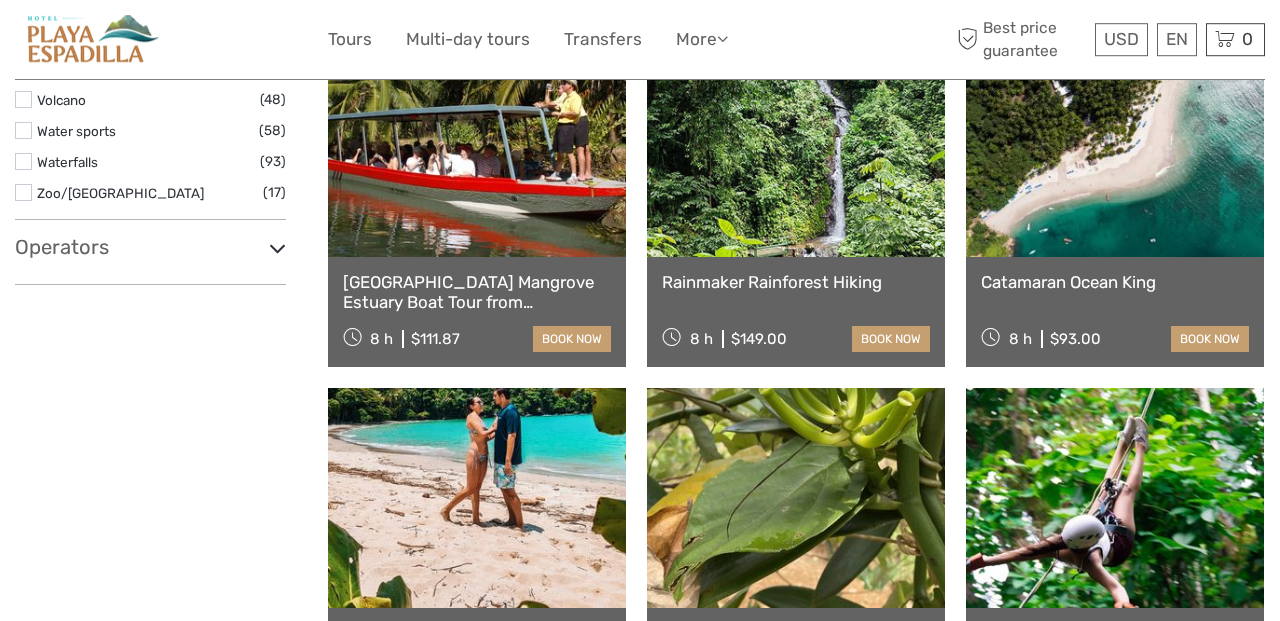 click on "Operators" at bounding box center [150, 247] 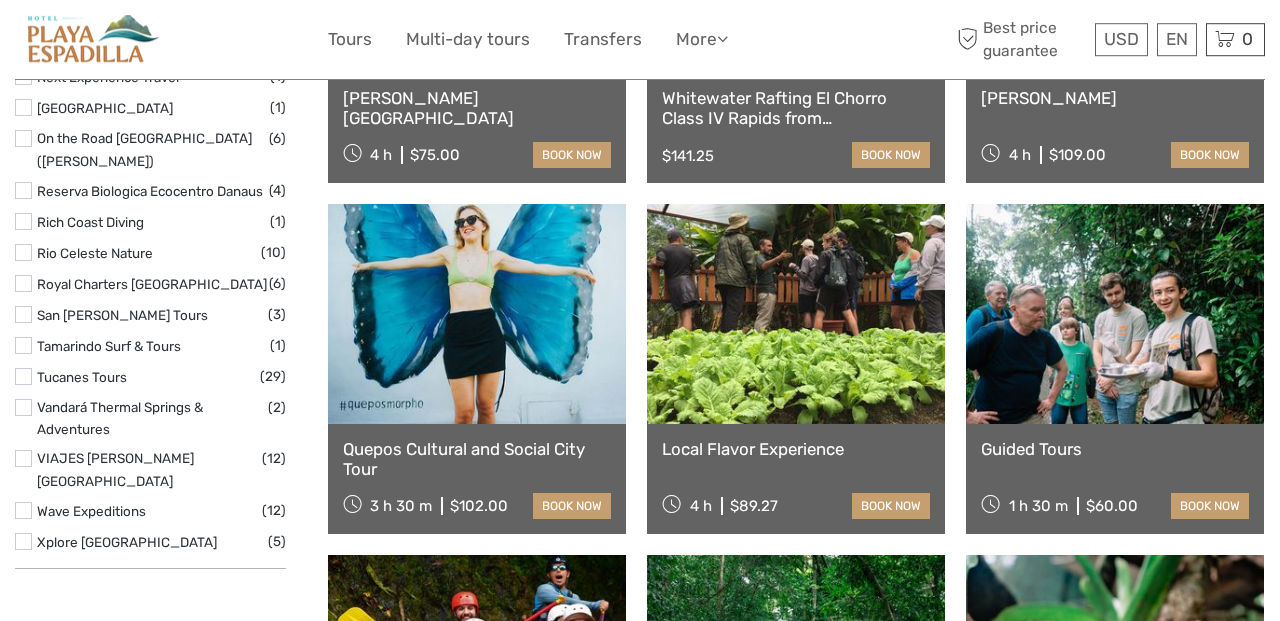 scroll, scrollTop: 3251, scrollLeft: 0, axis: vertical 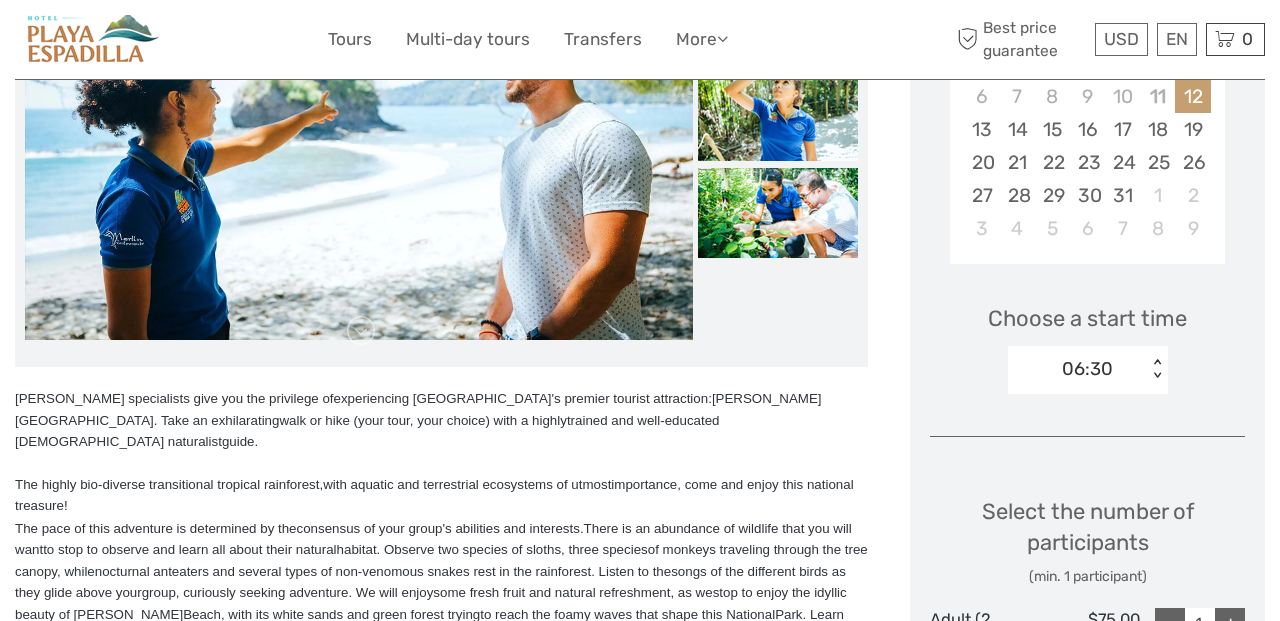 click on "06:30" at bounding box center [1087, 369] 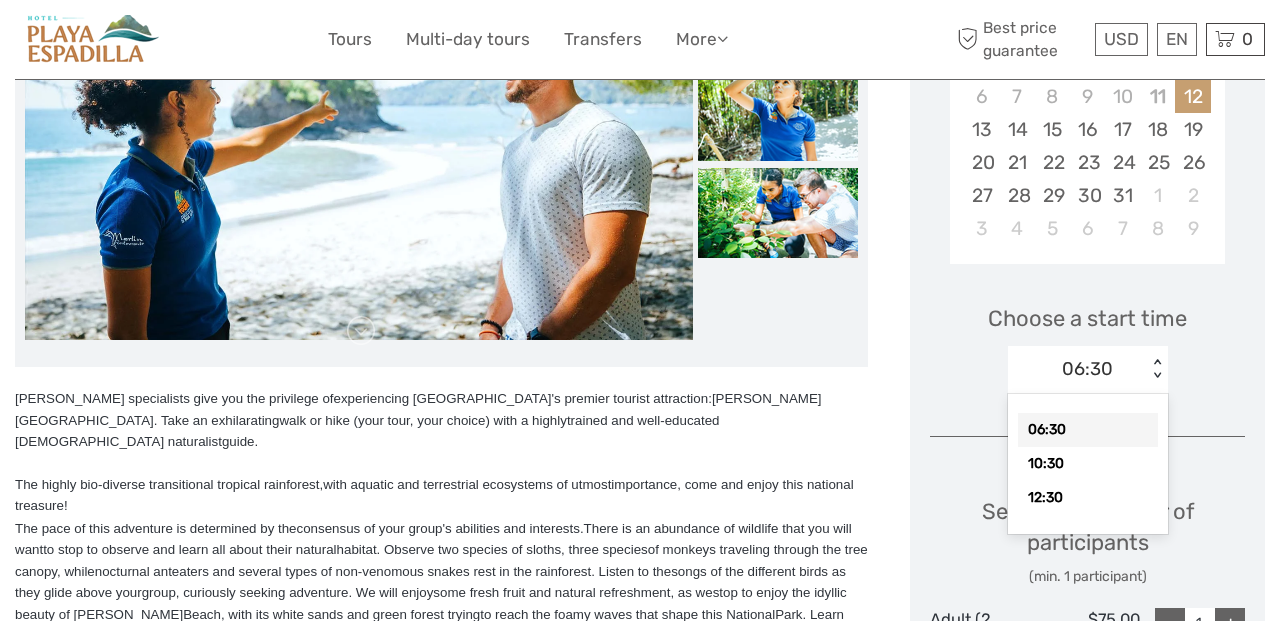 click at bounding box center (441, 463) 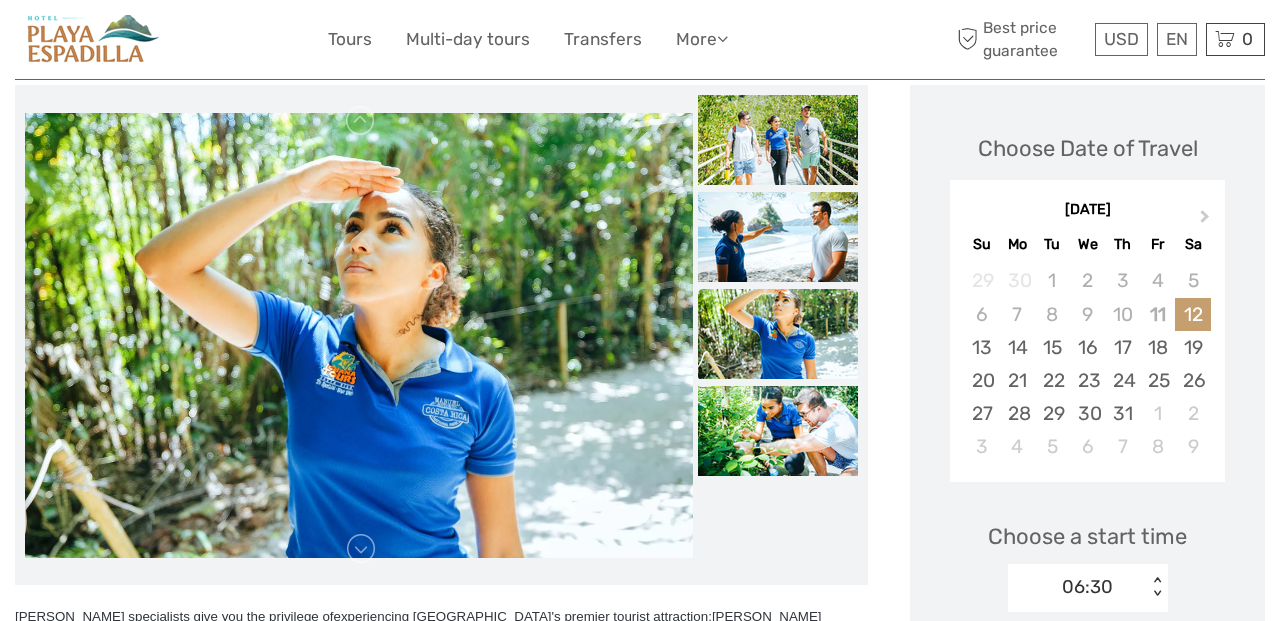 scroll, scrollTop: 243, scrollLeft: 0, axis: vertical 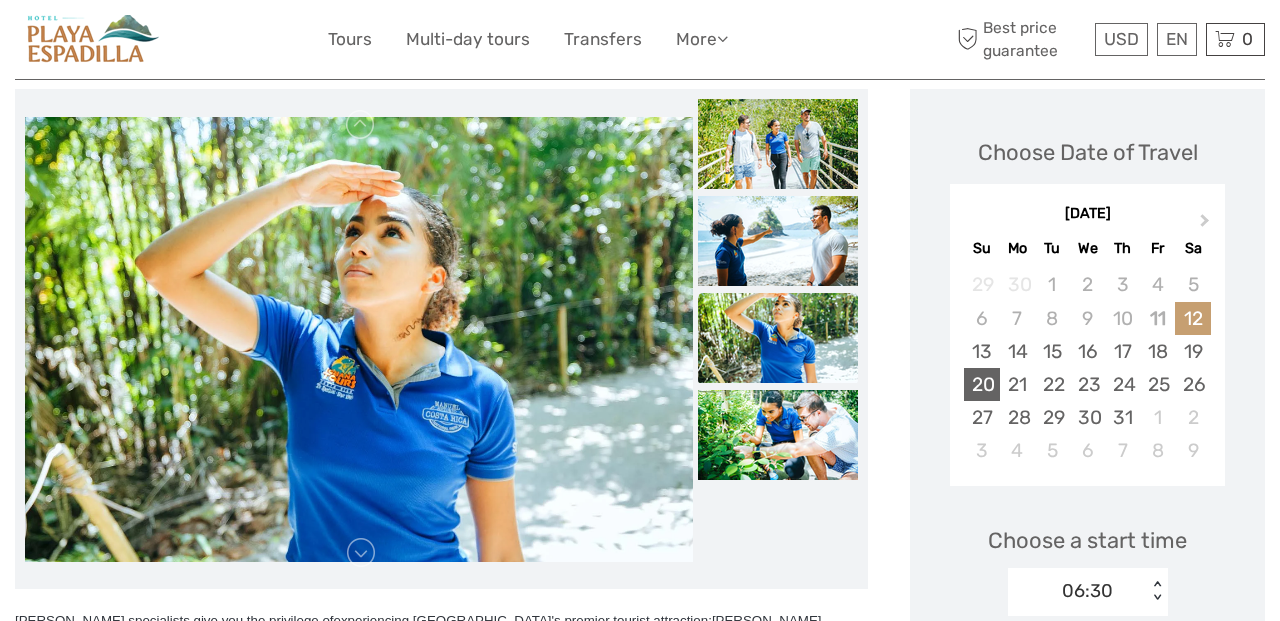 click on "20" at bounding box center [981, 384] 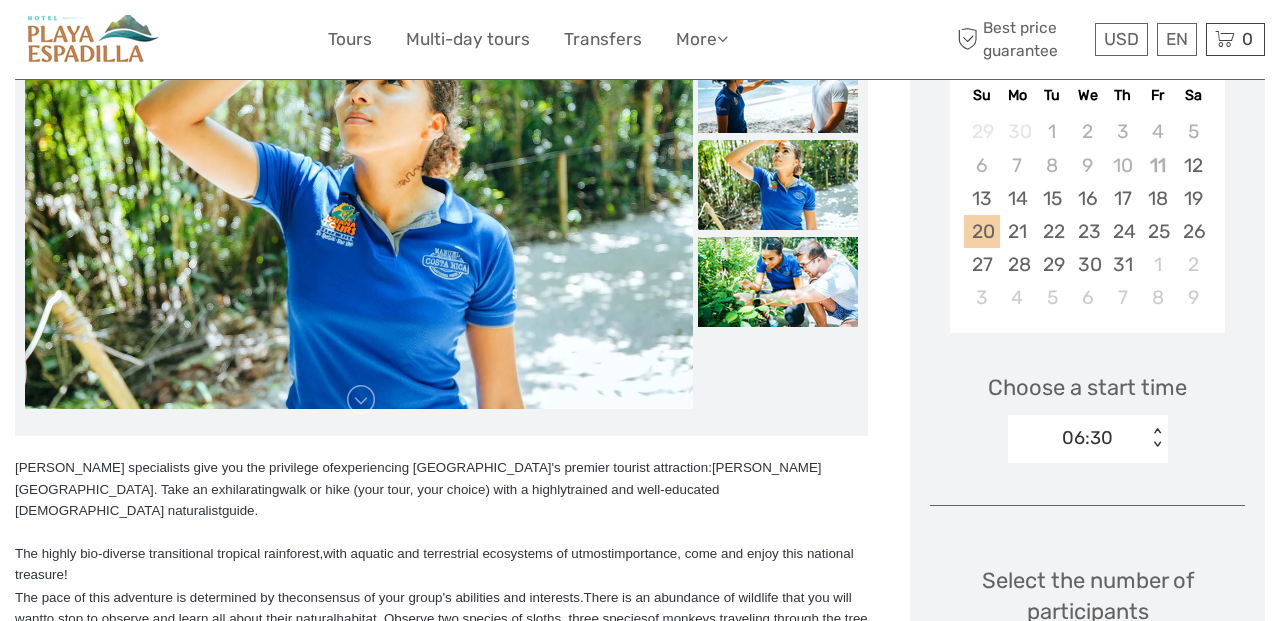 scroll, scrollTop: 401, scrollLeft: 0, axis: vertical 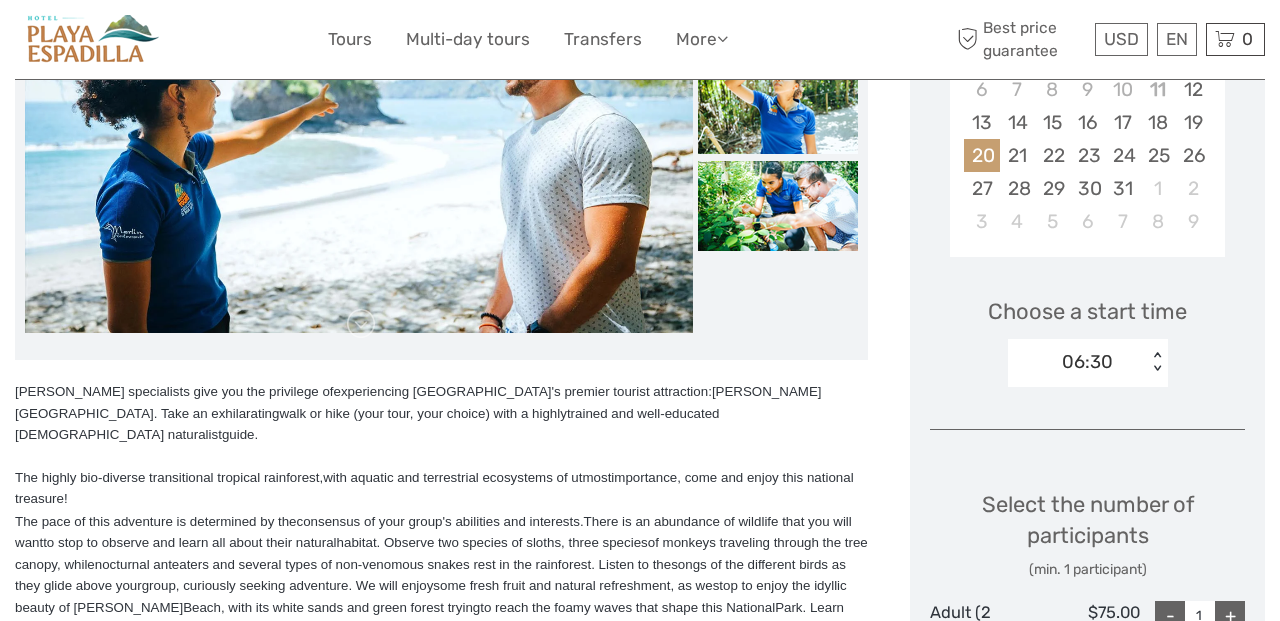 click on "06:30 < >" at bounding box center [1088, 363] 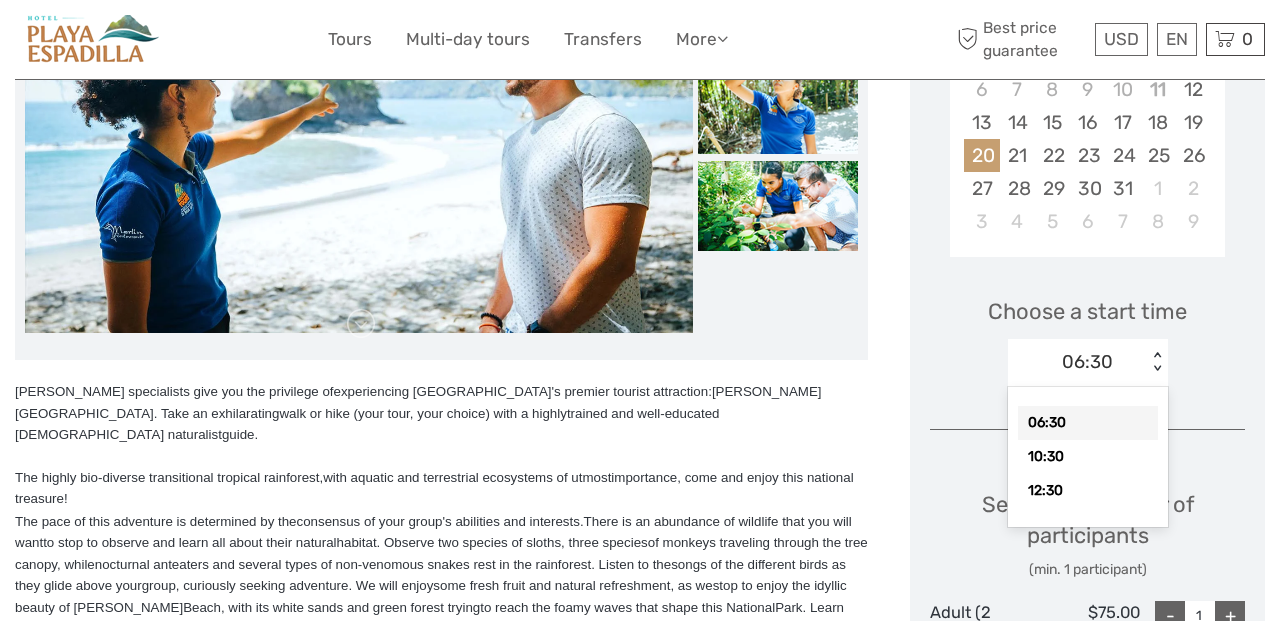 click at bounding box center (441, 456) 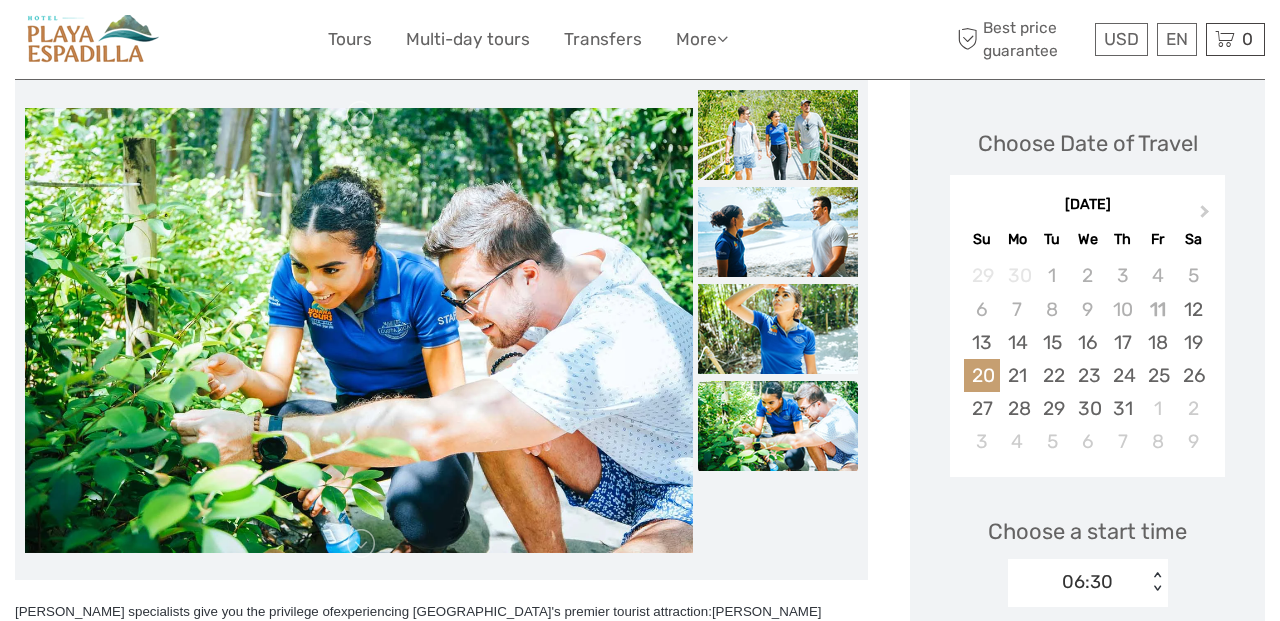 scroll, scrollTop: 247, scrollLeft: 0, axis: vertical 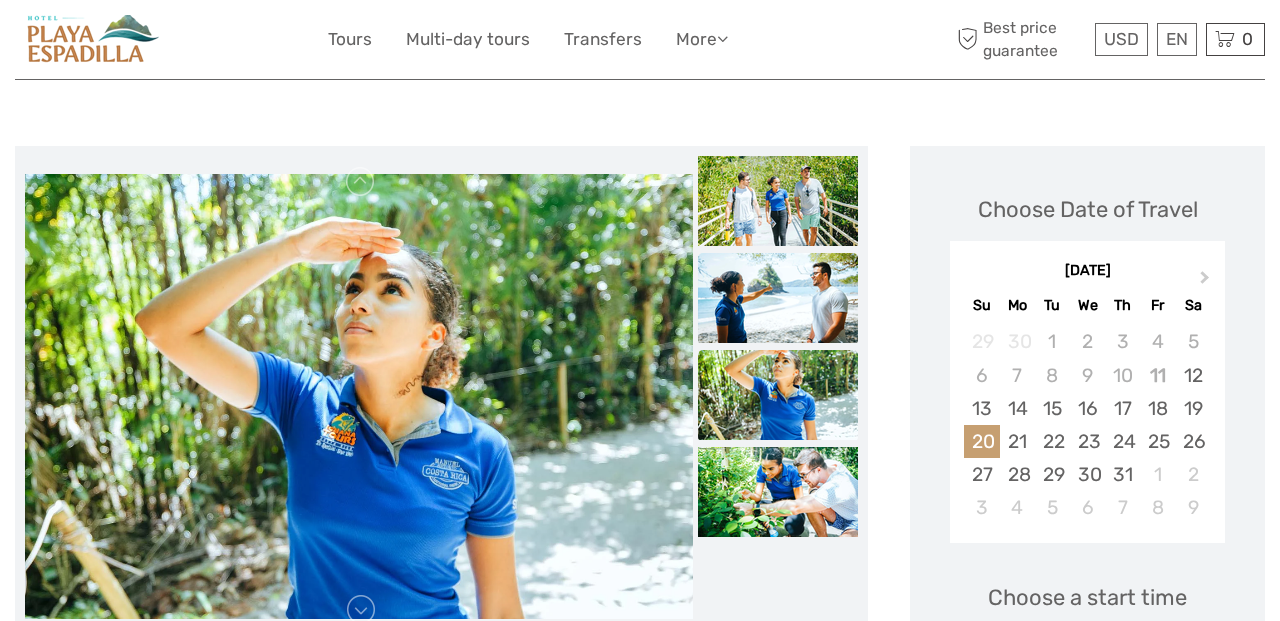 click at bounding box center (778, 298) 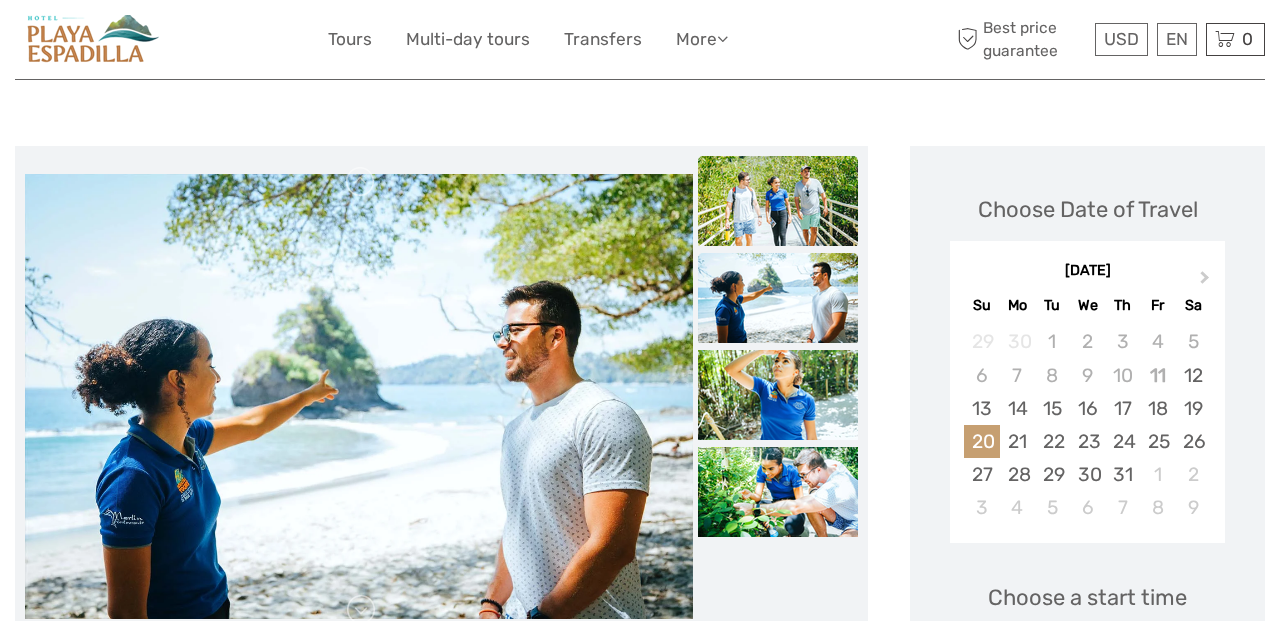 click at bounding box center (778, 201) 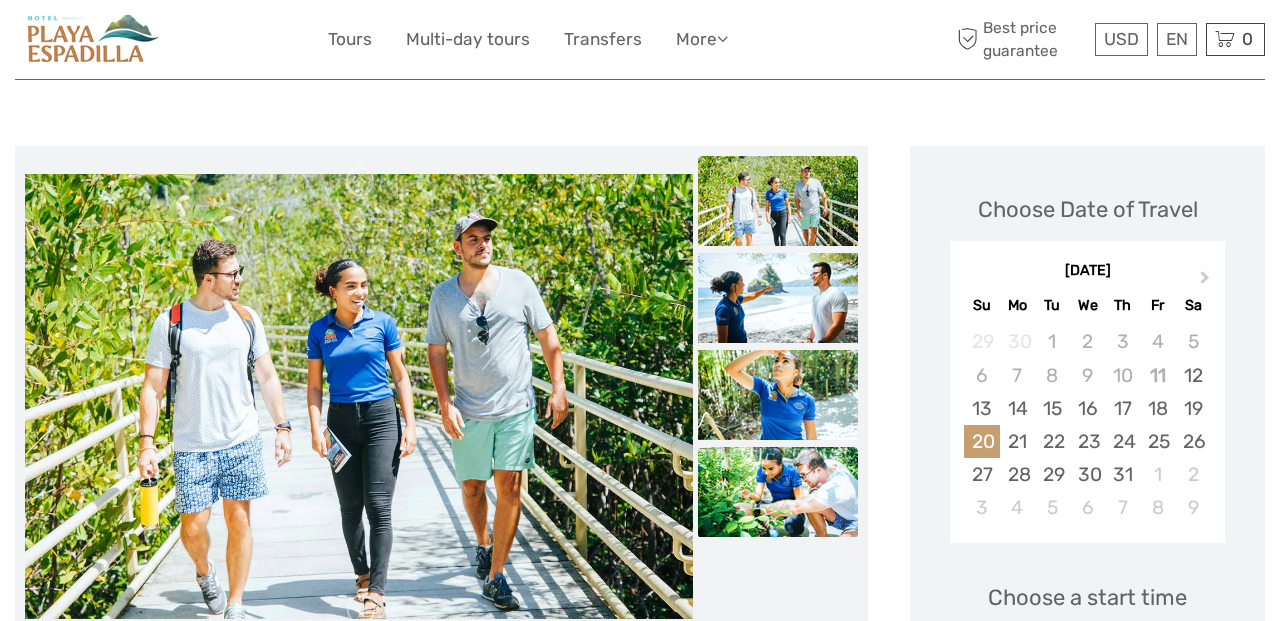 click at bounding box center [778, 492] 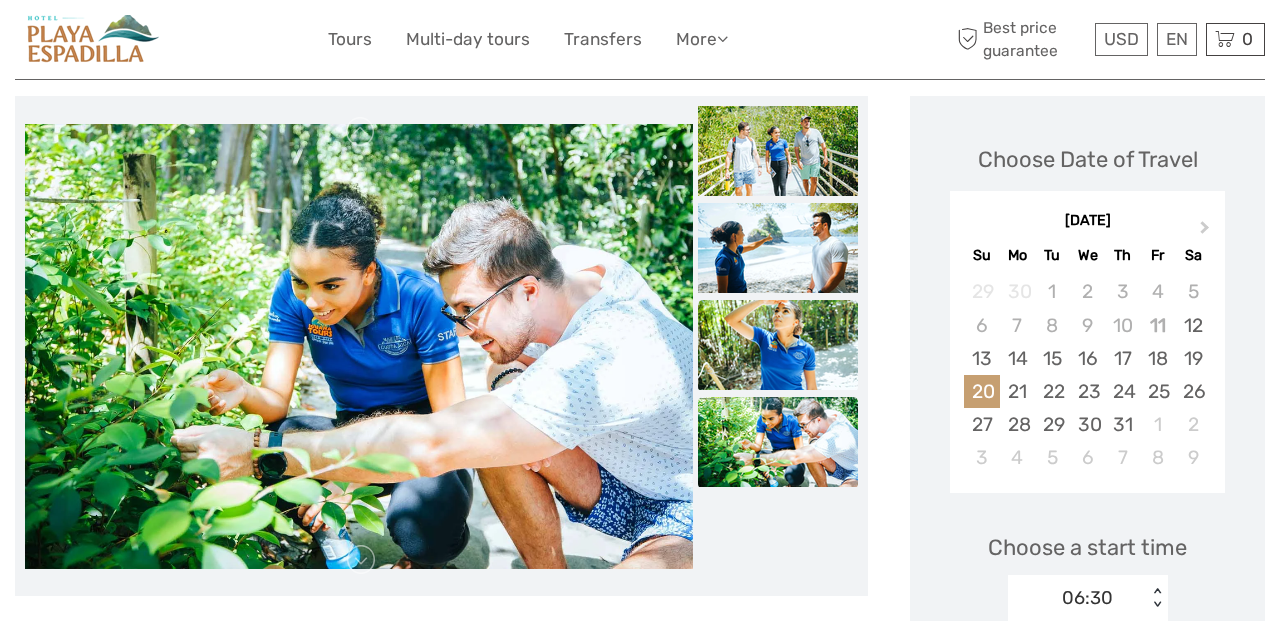 scroll, scrollTop: 244, scrollLeft: 0, axis: vertical 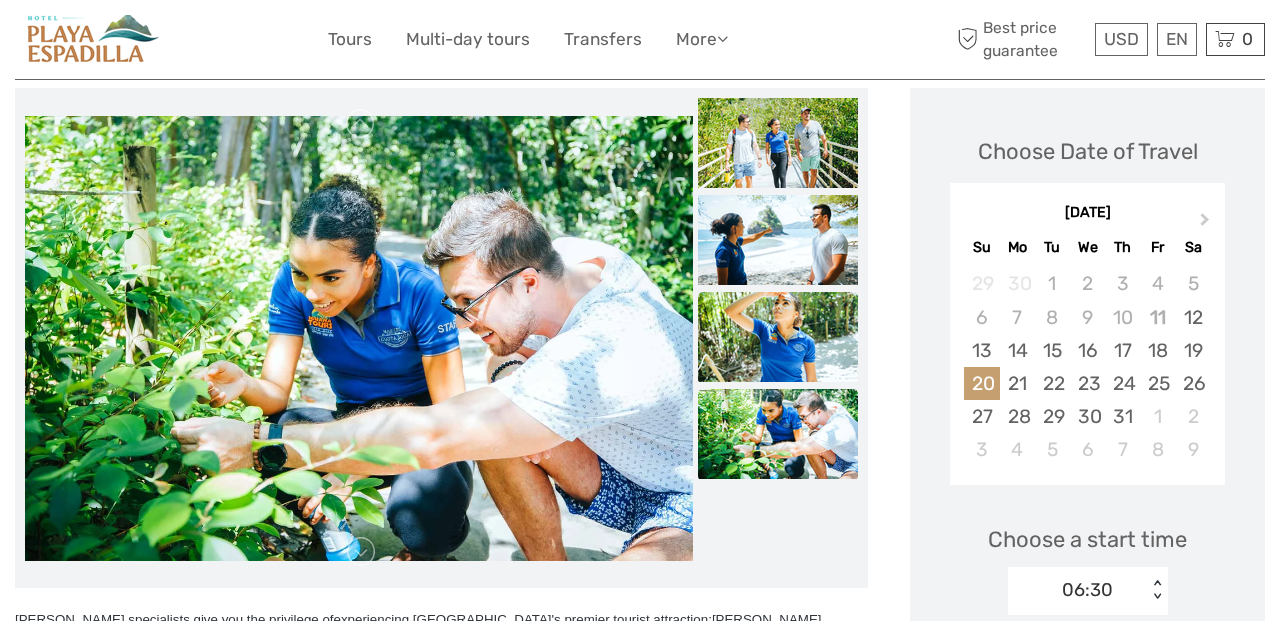 click at bounding box center [778, 337] 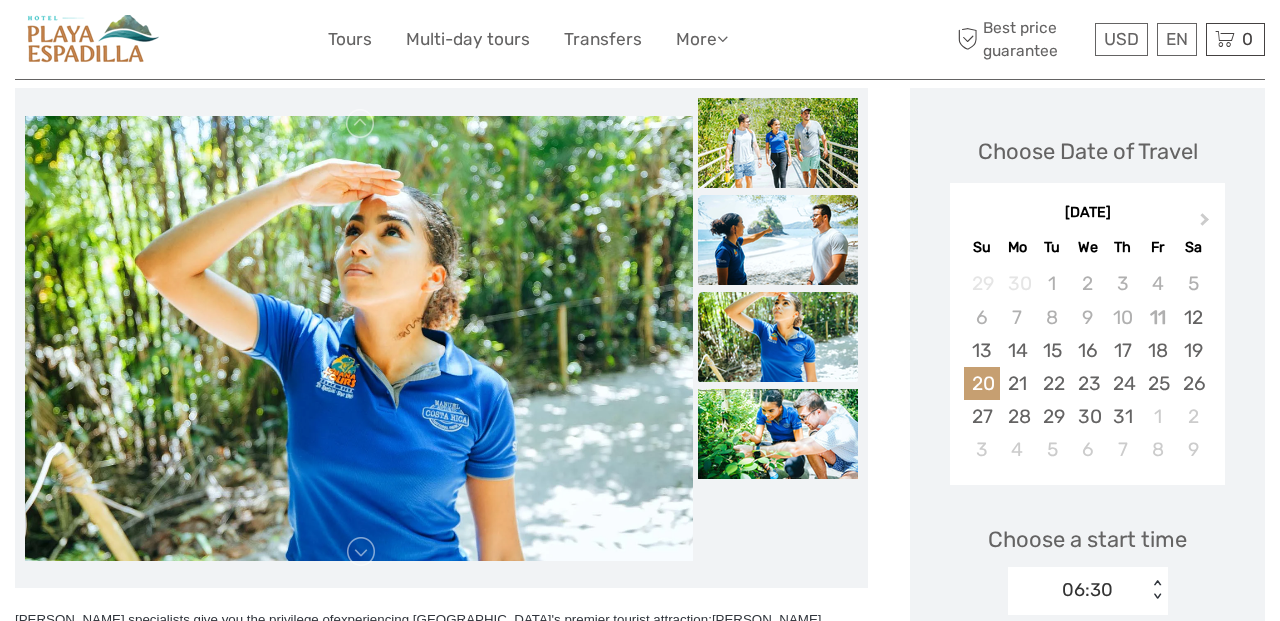 click at bounding box center [778, 240] 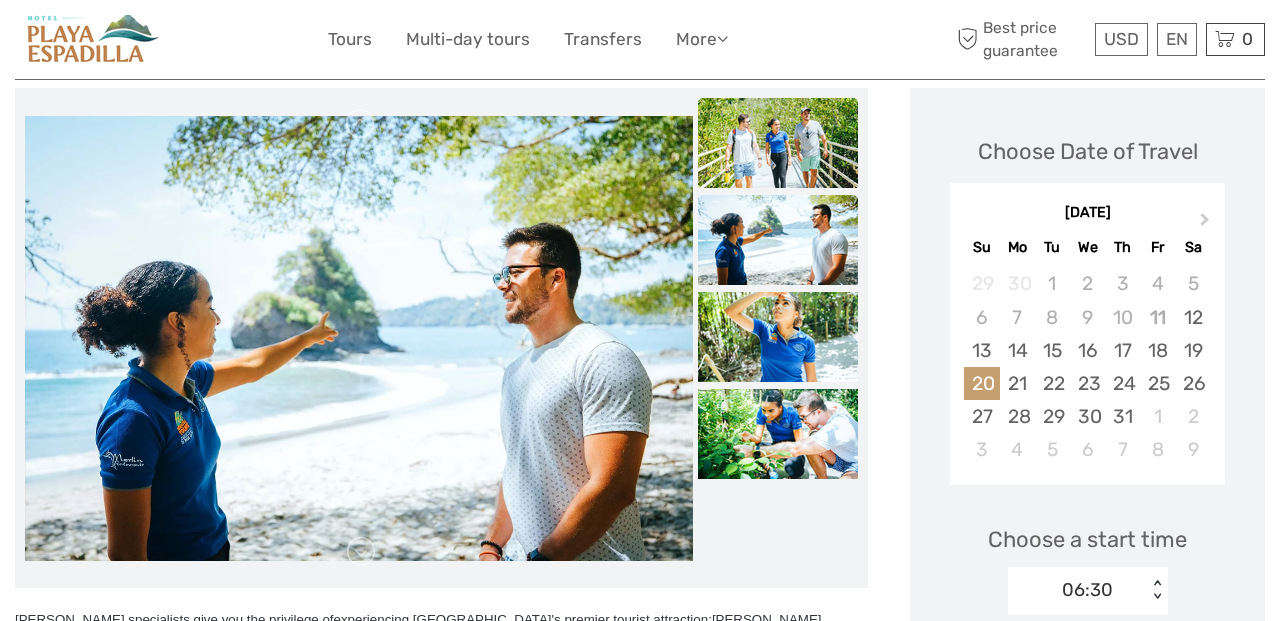 click at bounding box center [778, 143] 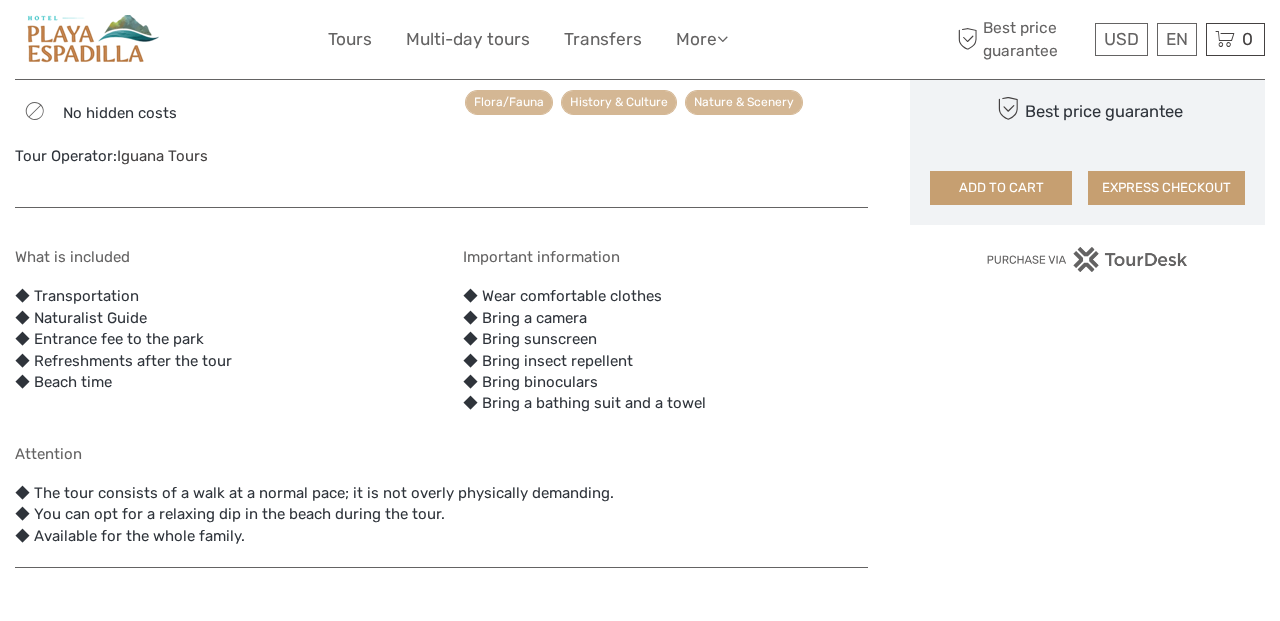 scroll, scrollTop: 1170, scrollLeft: 0, axis: vertical 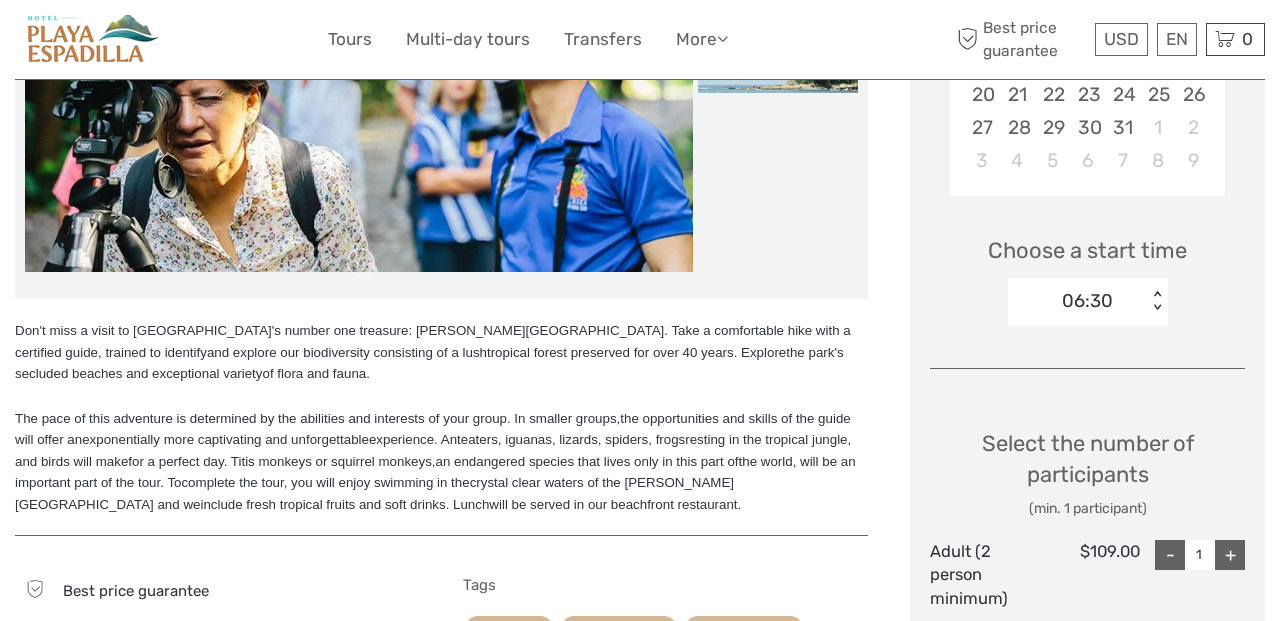 click on "06:30" at bounding box center [1077, 301] 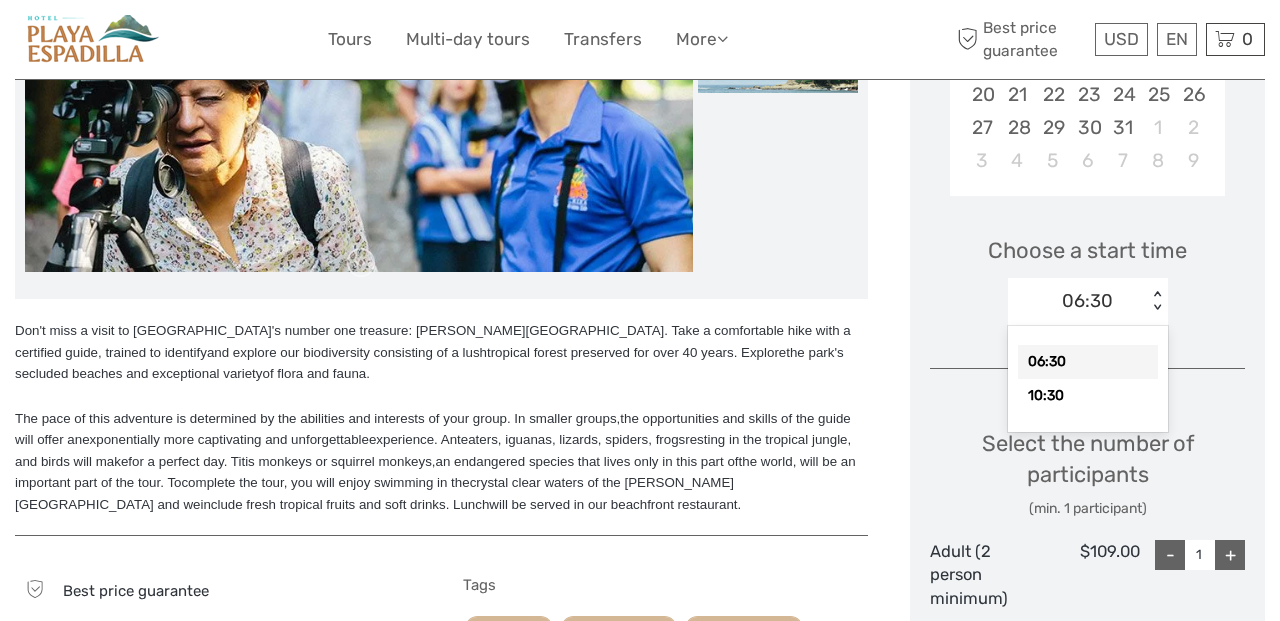 click on "06:30" at bounding box center [1077, 301] 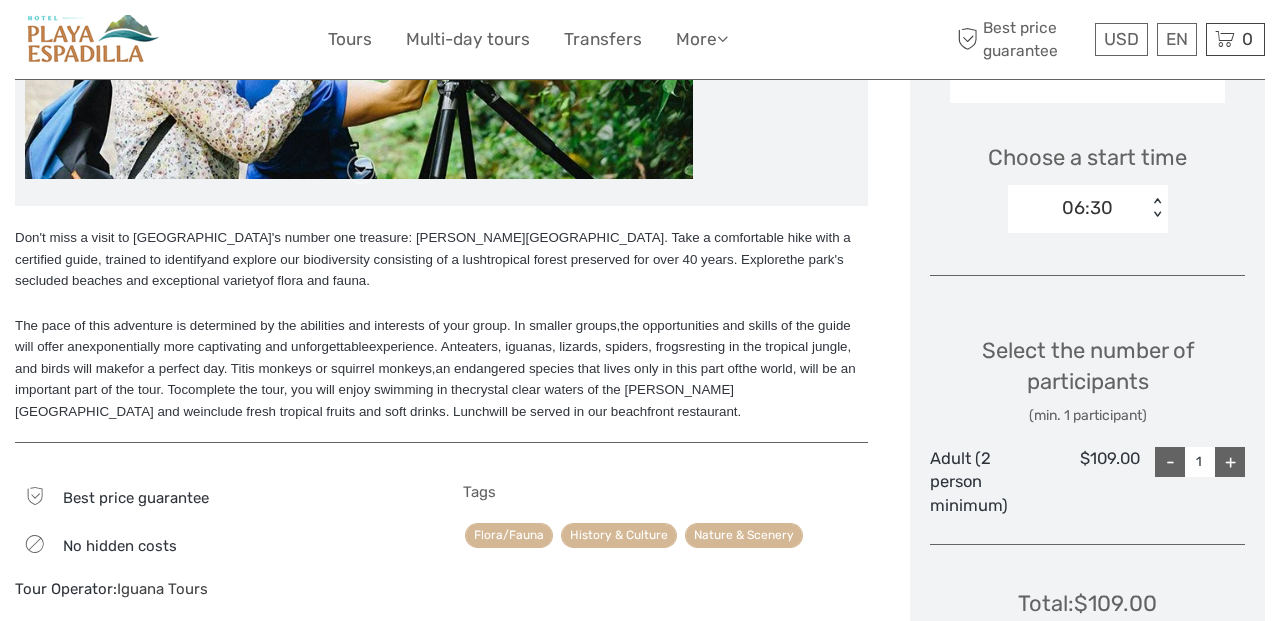 scroll, scrollTop: 629, scrollLeft: 0, axis: vertical 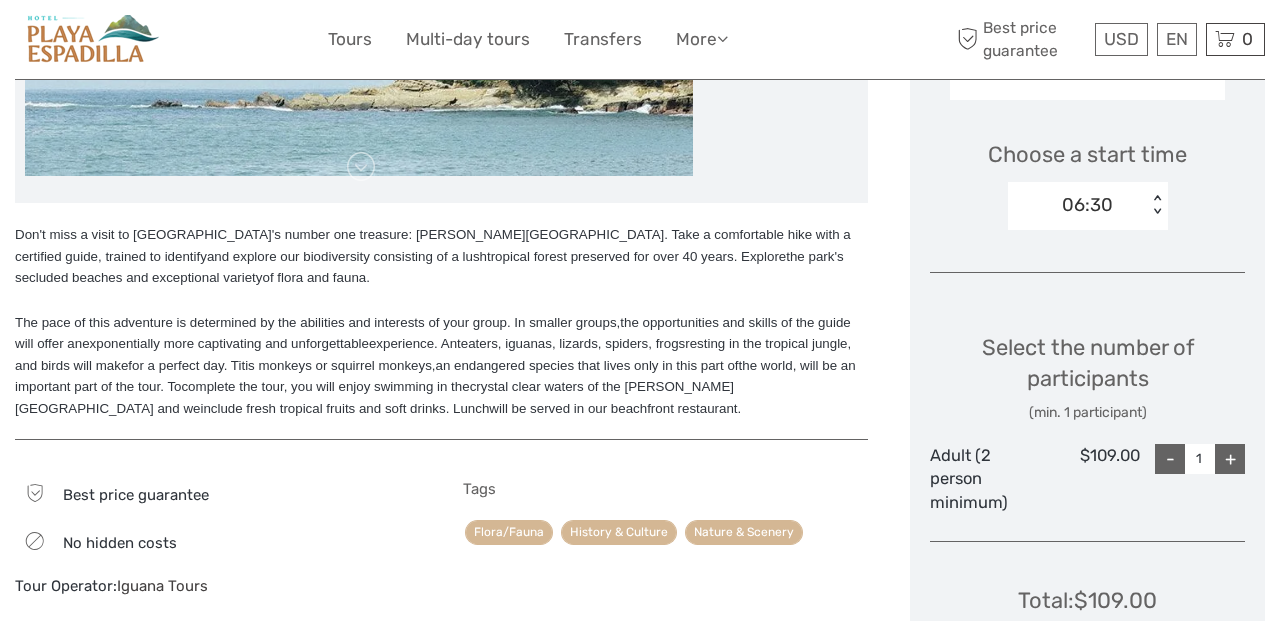 click on "+" at bounding box center [1230, 459] 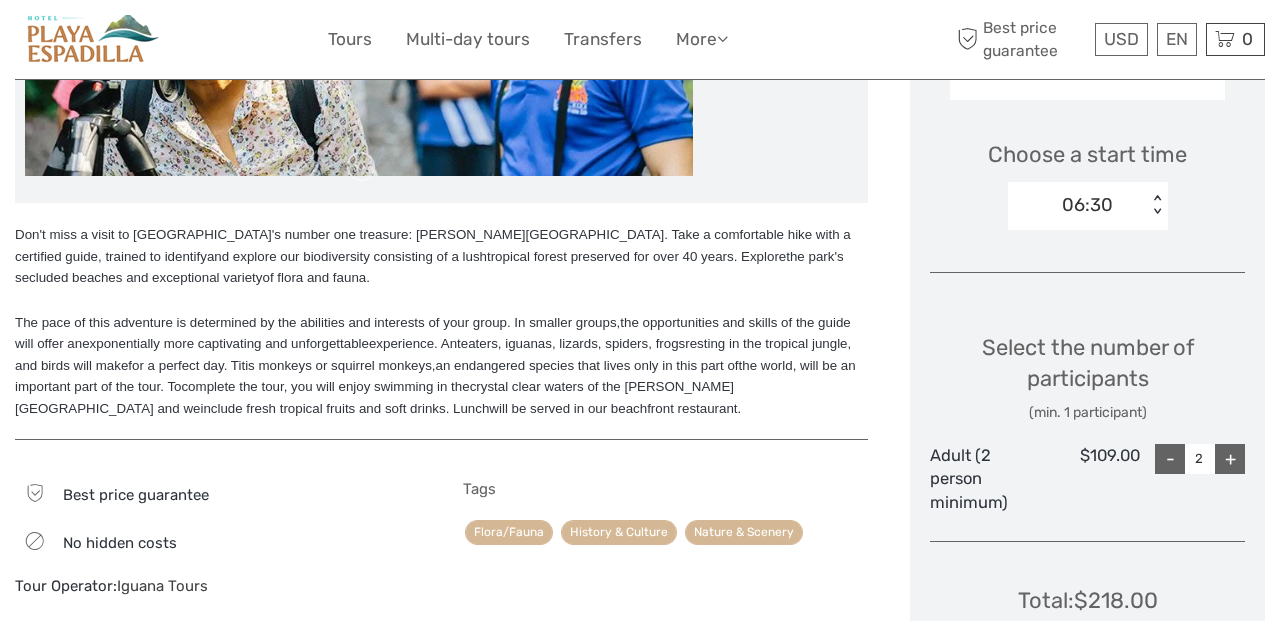 click on "-" at bounding box center [1170, 459] 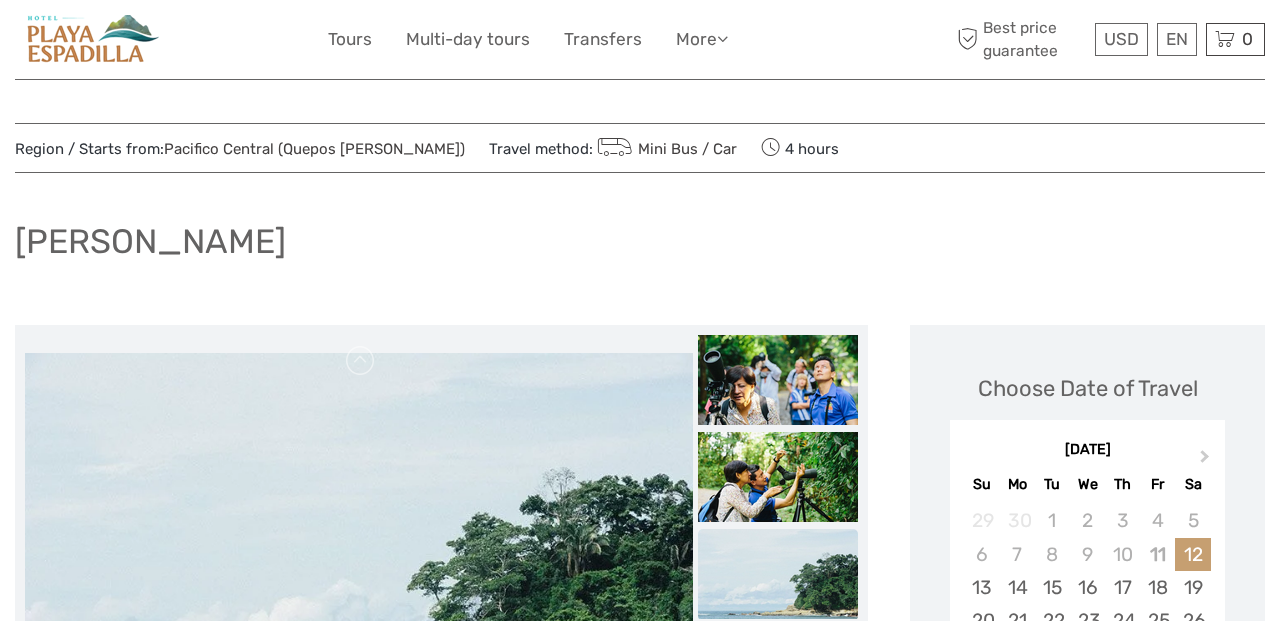 scroll, scrollTop: 0, scrollLeft: 0, axis: both 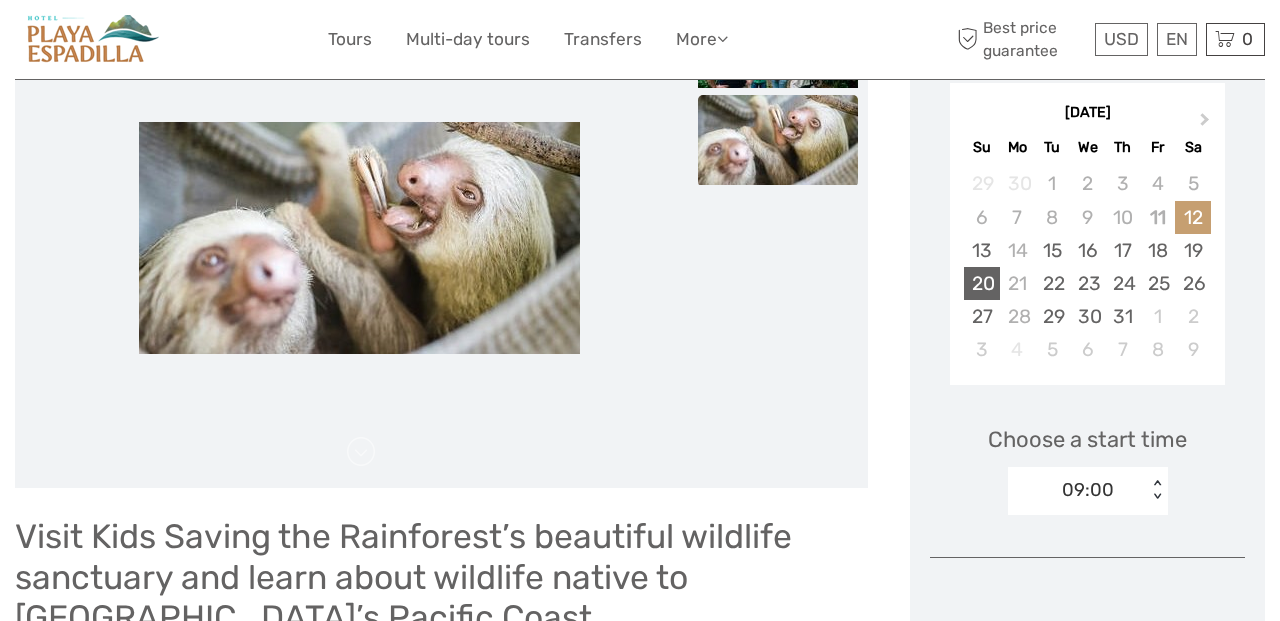 click on "20" at bounding box center (981, 283) 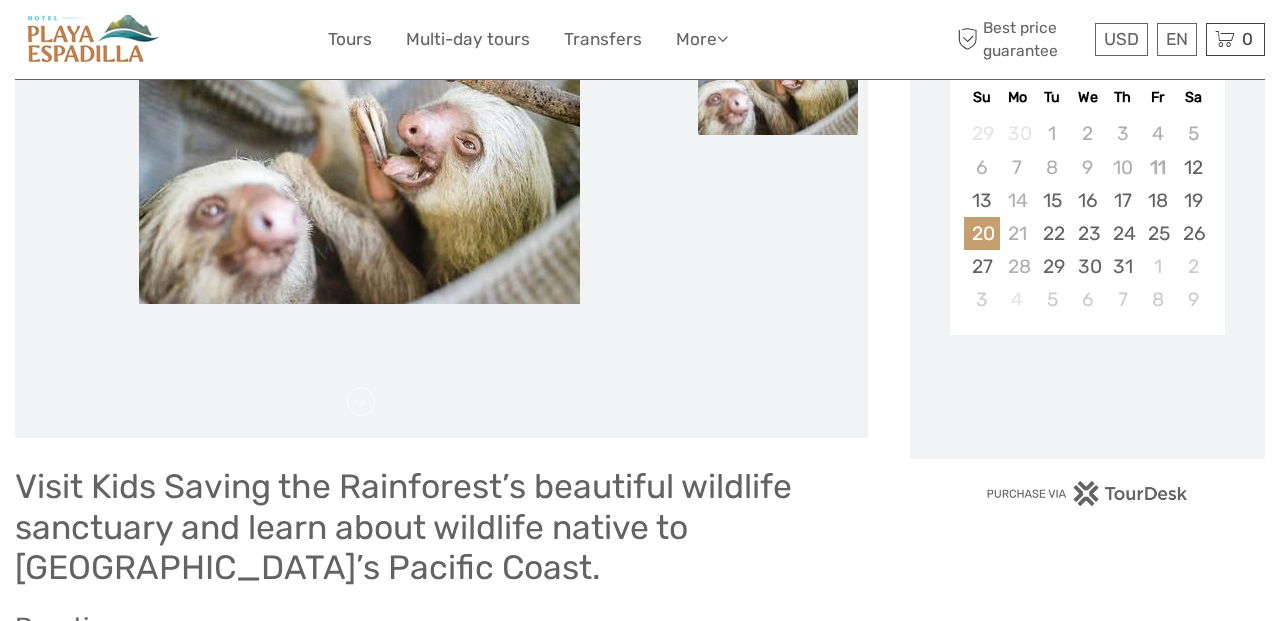 scroll, scrollTop: 417, scrollLeft: 0, axis: vertical 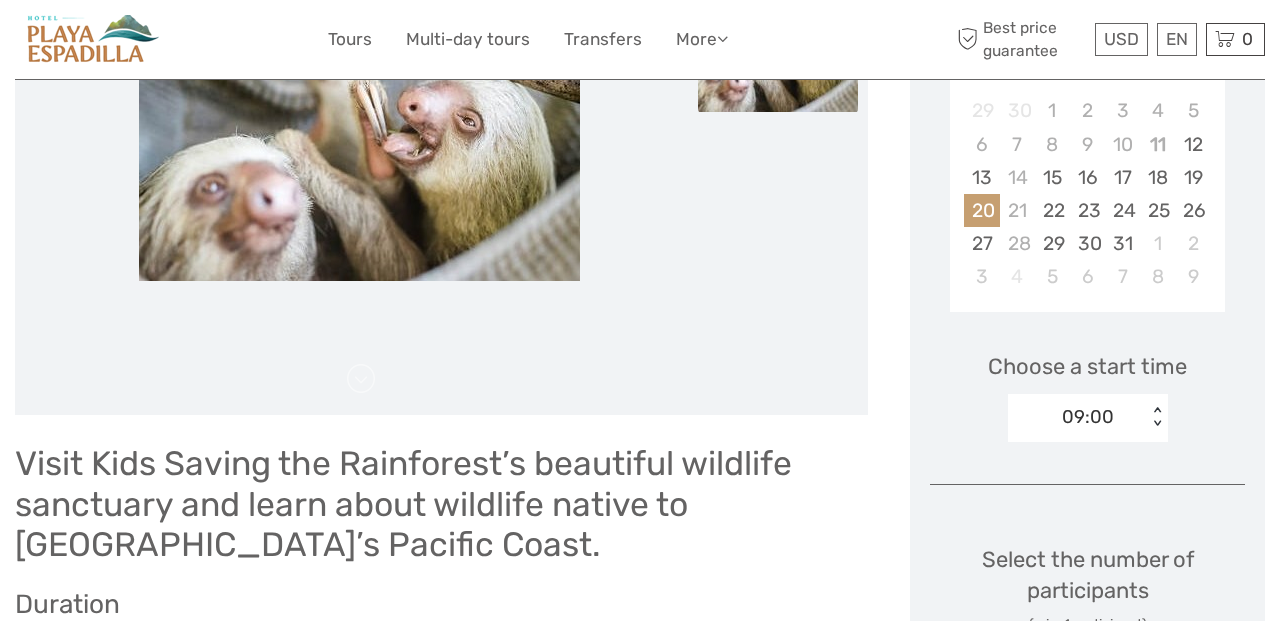 click on "09:00" at bounding box center [1077, 417] 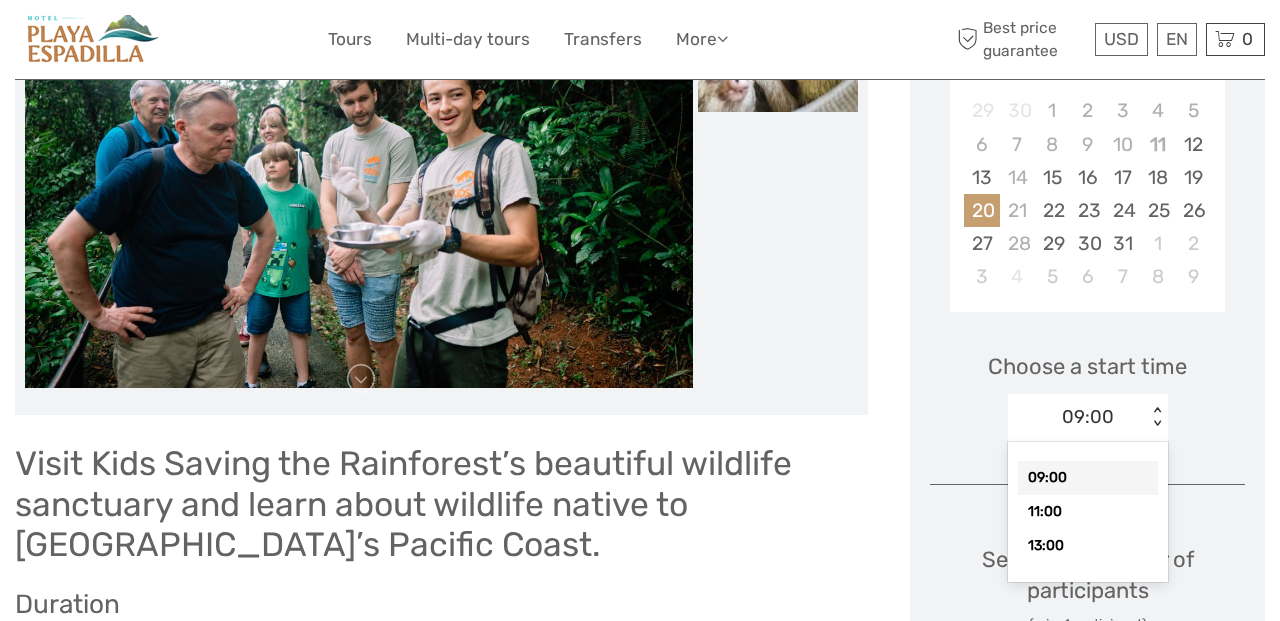 click on "09:00" at bounding box center (1077, 417) 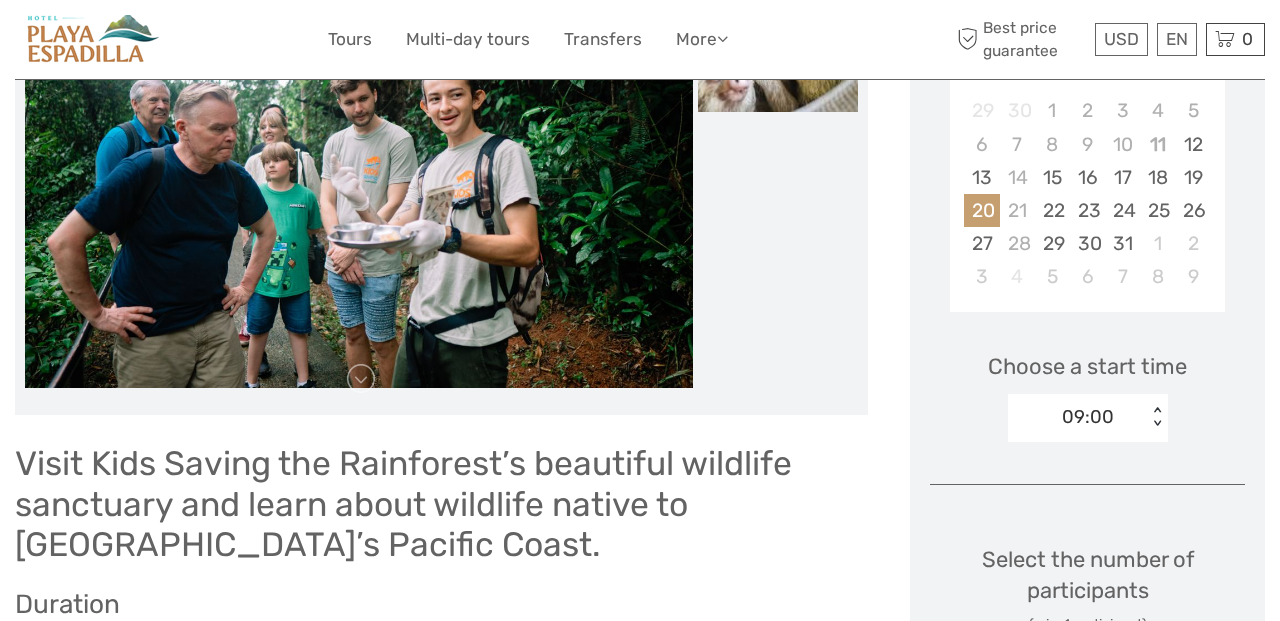 click on "Visit Kids Saving the Rainforest’s beautiful wildlife sanctuary and learn about wildlife native to [GEOGRAPHIC_DATA]’s Pacific Coast.
Duration
1.5 hours
About
Includes snack/ drink
Guided group tour
View sloths, spider monkeys, kinkajous, and more while learning about our conservation projects and how you can help save the rainforest
More info
You’ll begin your tour learning about the history and mission of our organization and the Earth changing work we’ve been carrying out for over 20 years. During your tour you’ll hear about some of our recent conservation projects such as installing wildlife bridges, reforestation projects, and rescuing and rehabilitating displaced animals through our wildlife hospital." at bounding box center [462, 745] 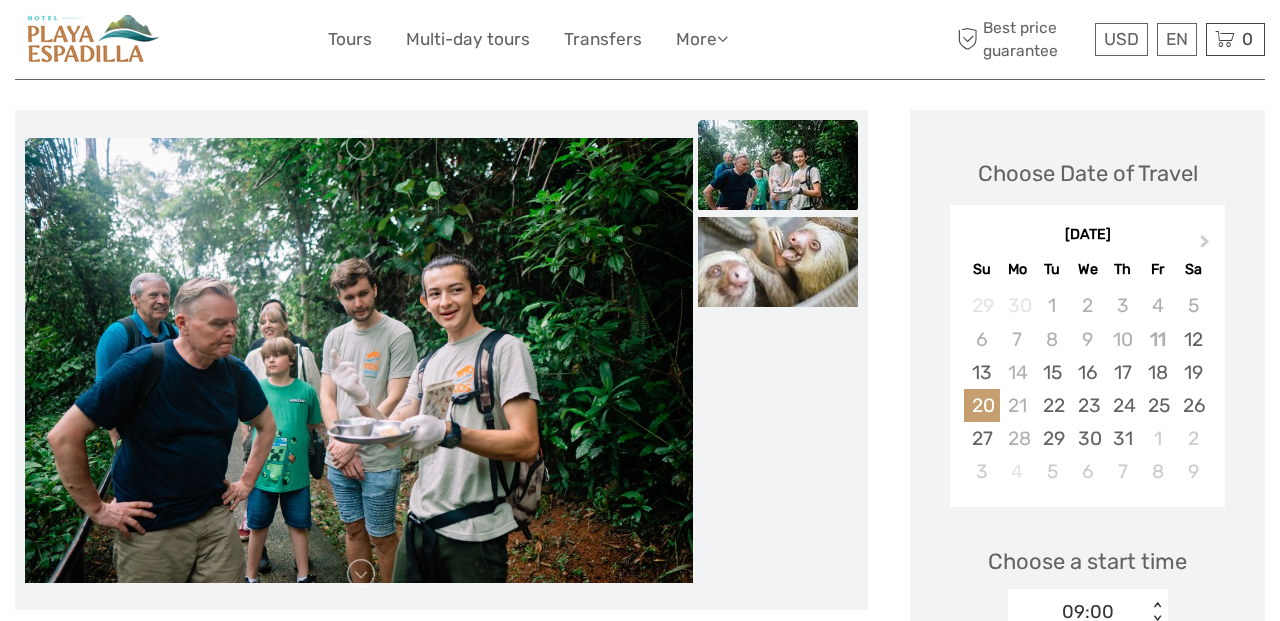 scroll, scrollTop: 206, scrollLeft: 0, axis: vertical 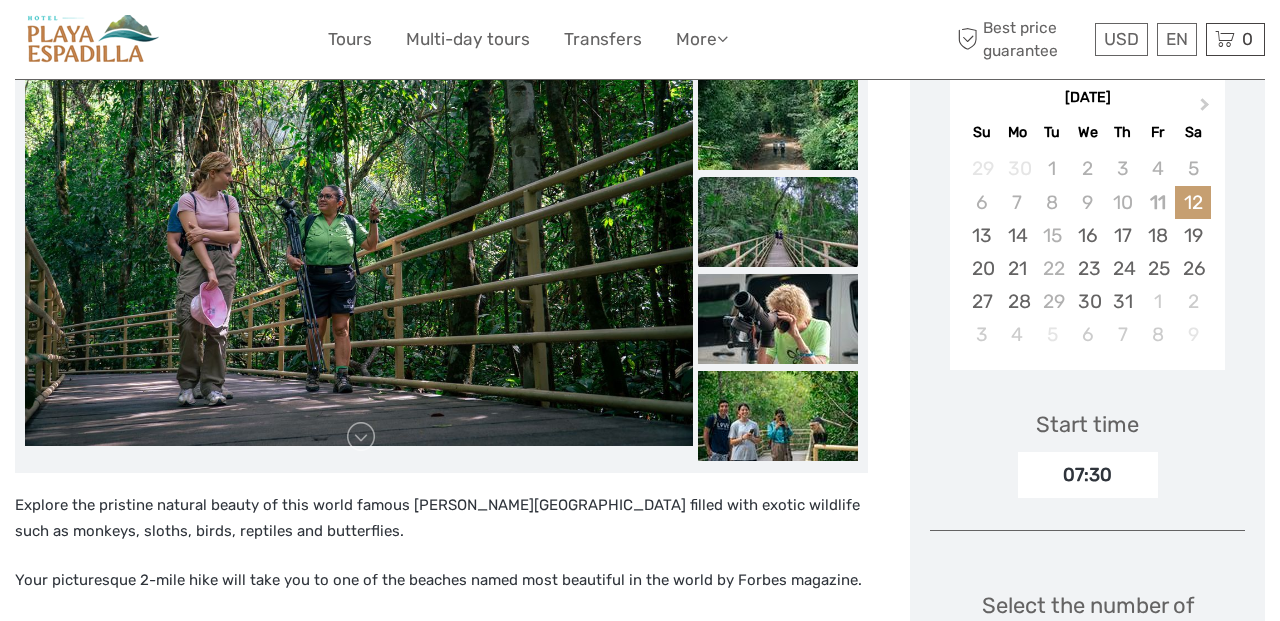 click at bounding box center (778, 222) 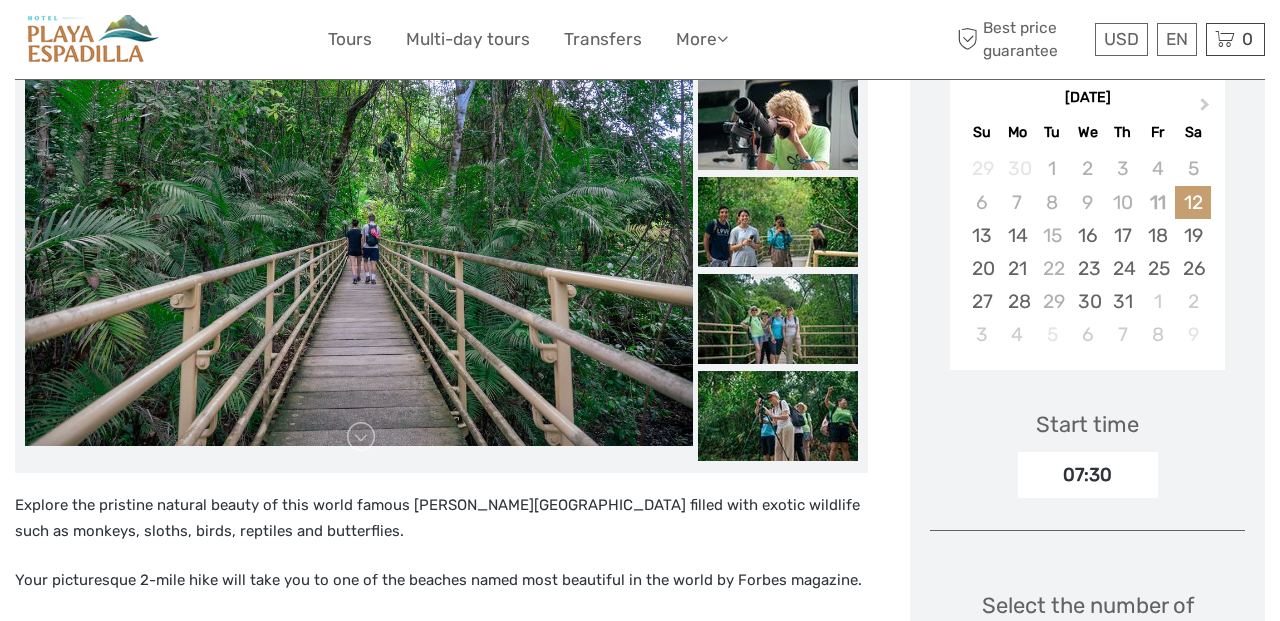 click at bounding box center [778, 222] 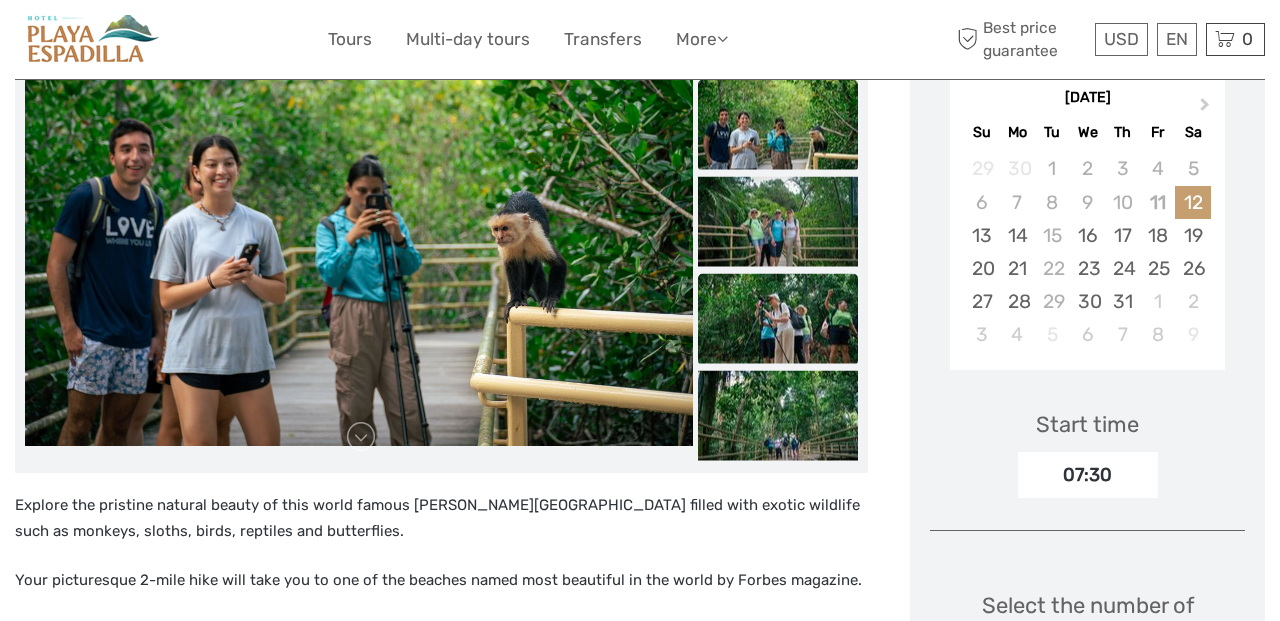 click at bounding box center (778, 319) 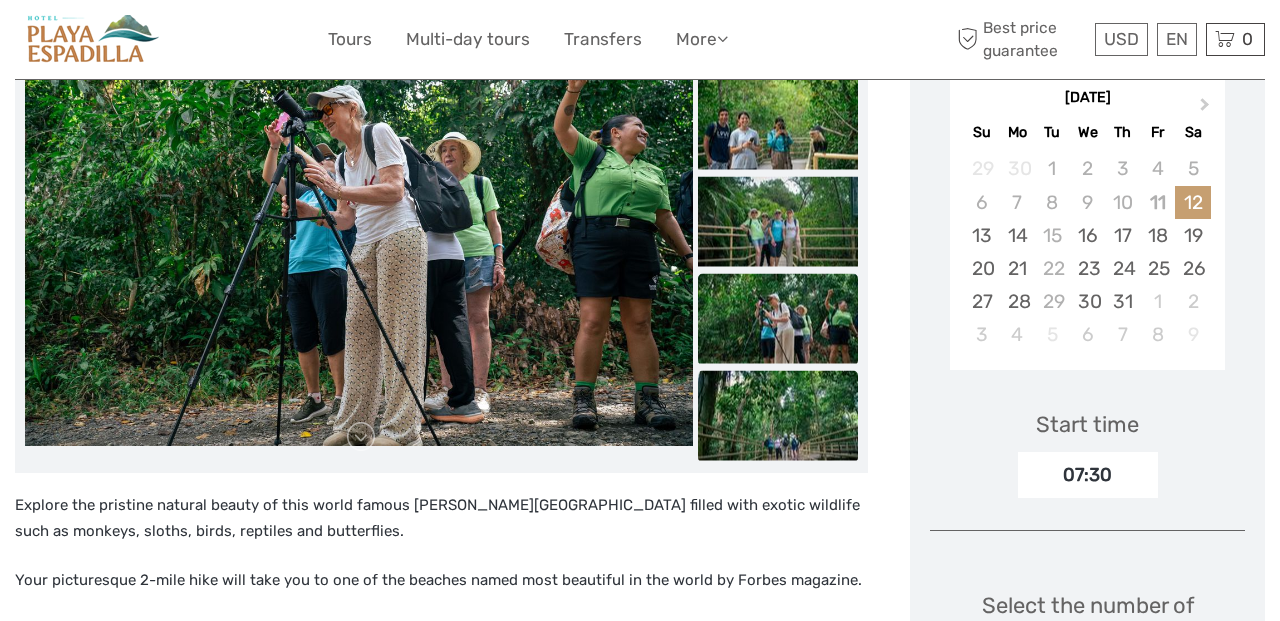 click at bounding box center [778, 416] 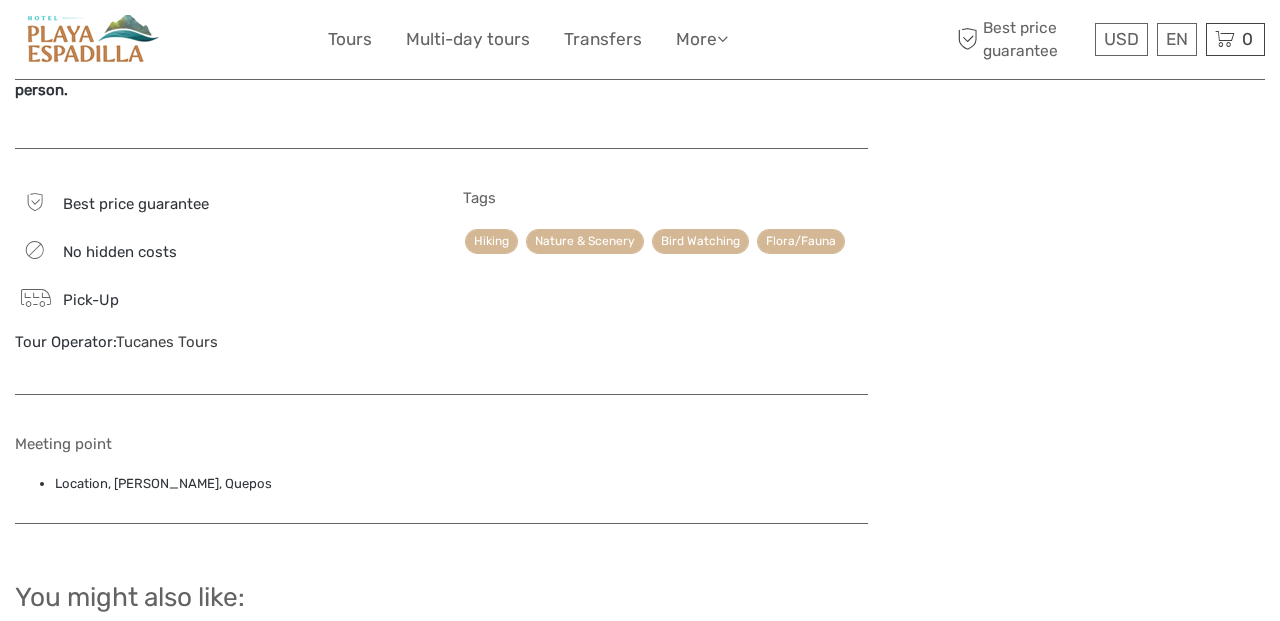 scroll, scrollTop: 1450, scrollLeft: 0, axis: vertical 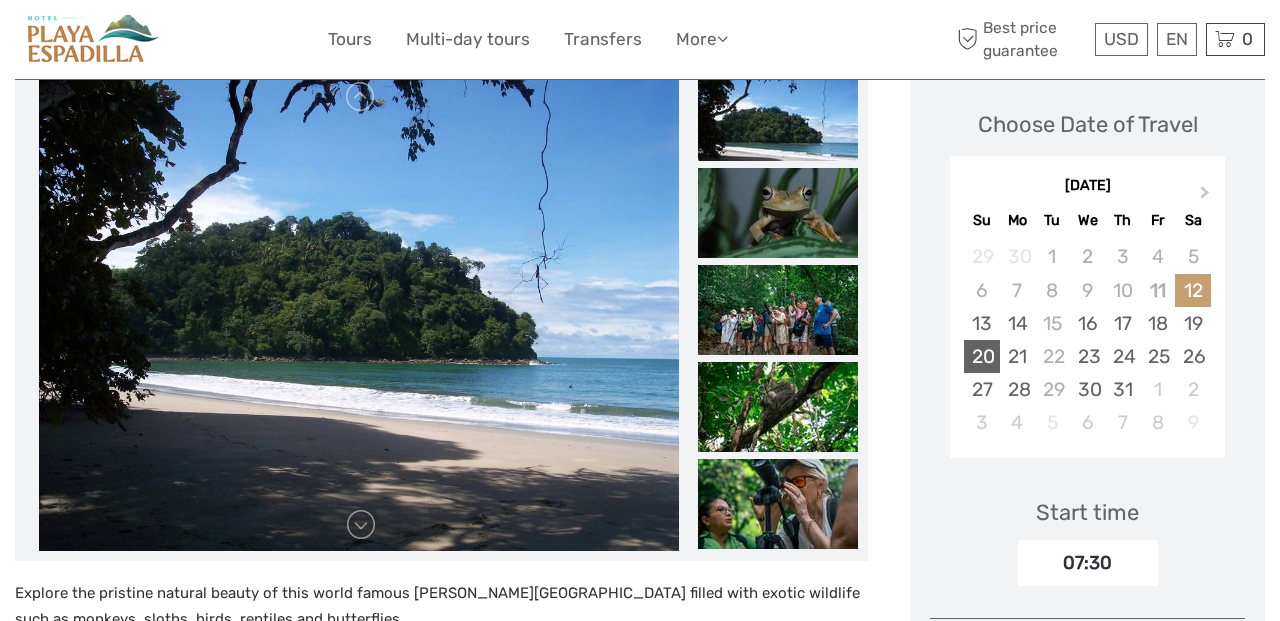 click on "20" at bounding box center [981, 356] 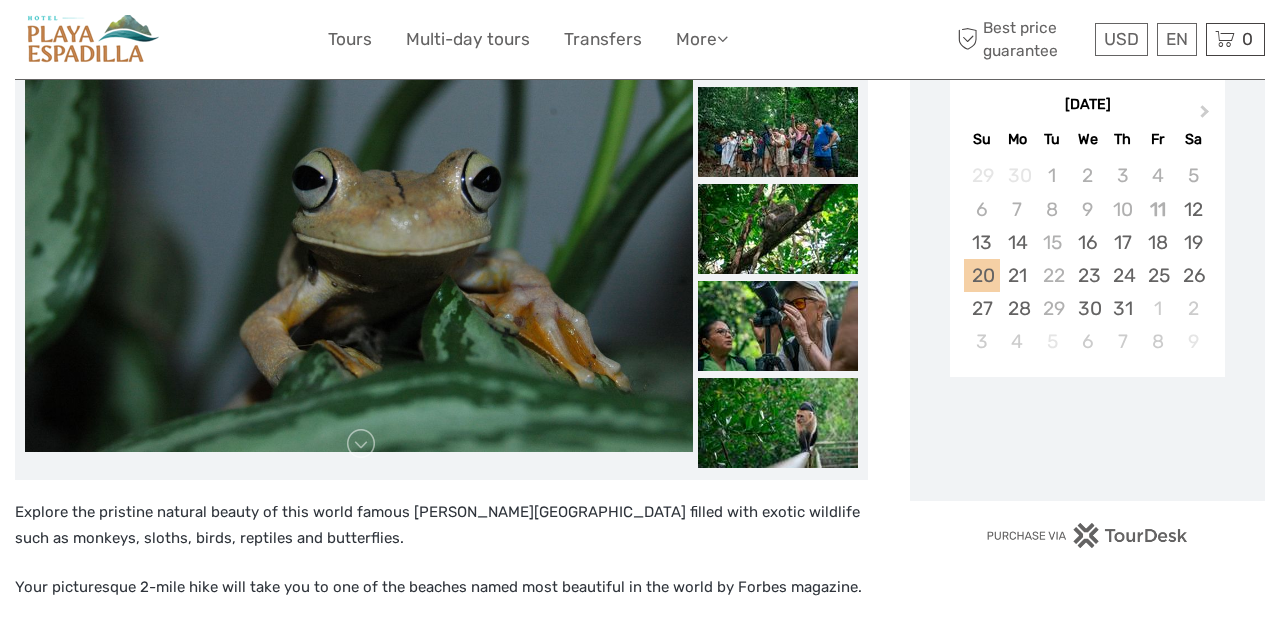 scroll, scrollTop: 359, scrollLeft: 0, axis: vertical 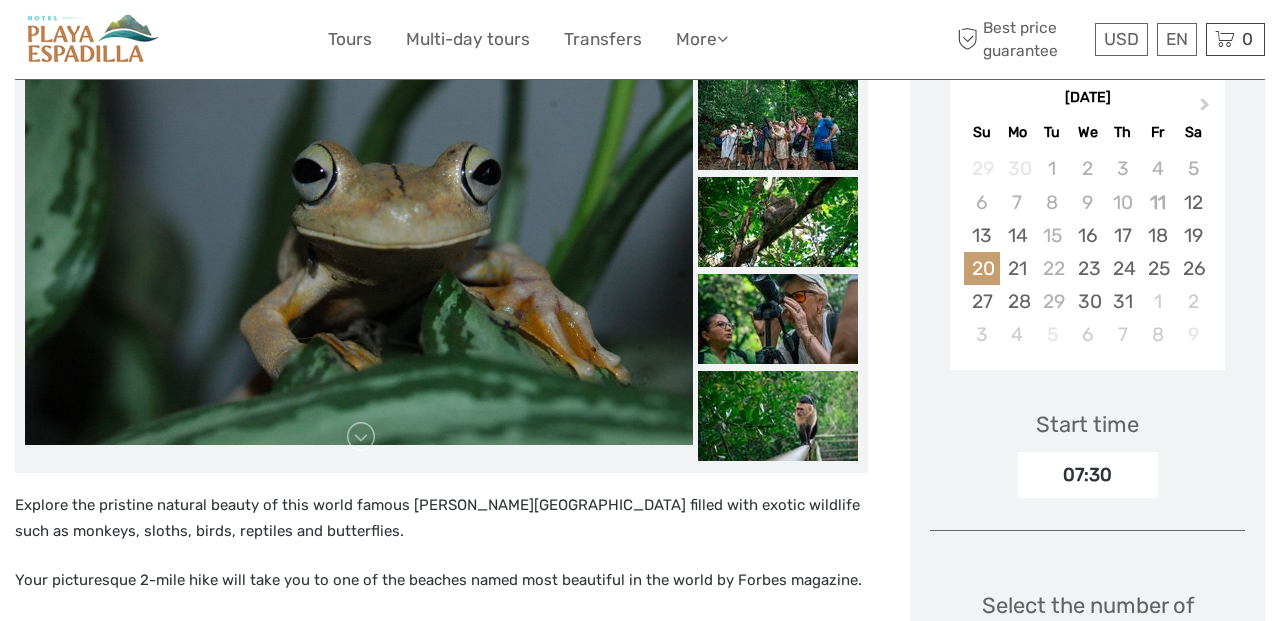 click on "07:30" at bounding box center [1088, 475] 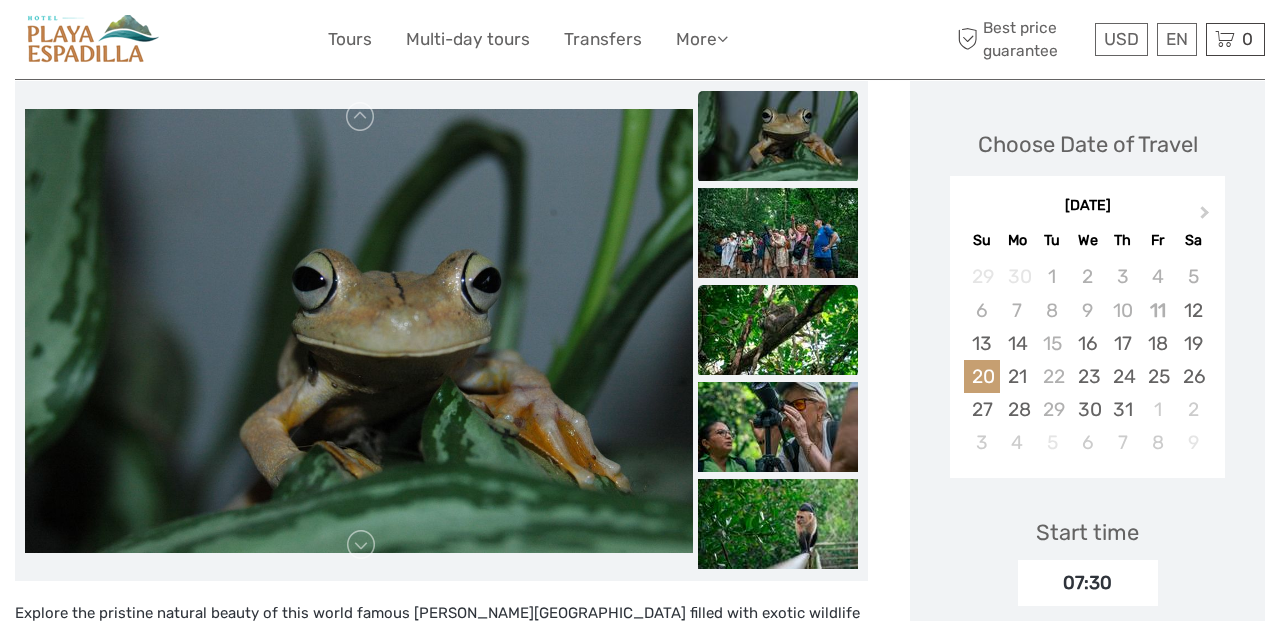 scroll, scrollTop: 247, scrollLeft: 0, axis: vertical 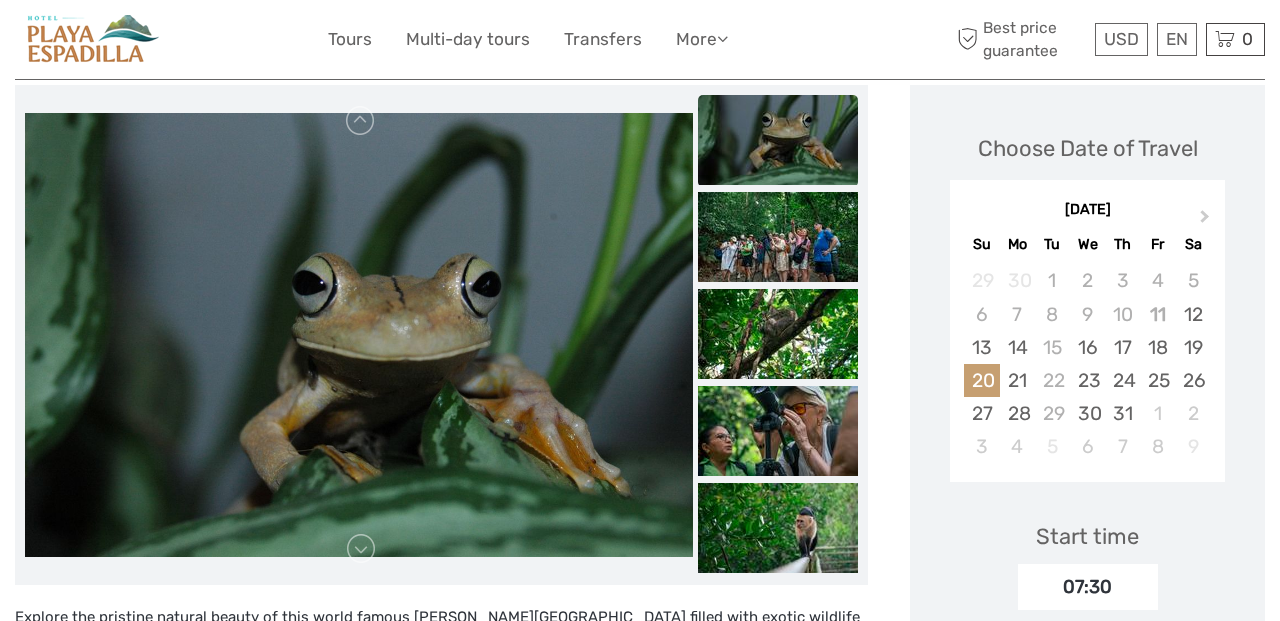 click at bounding box center (778, 140) 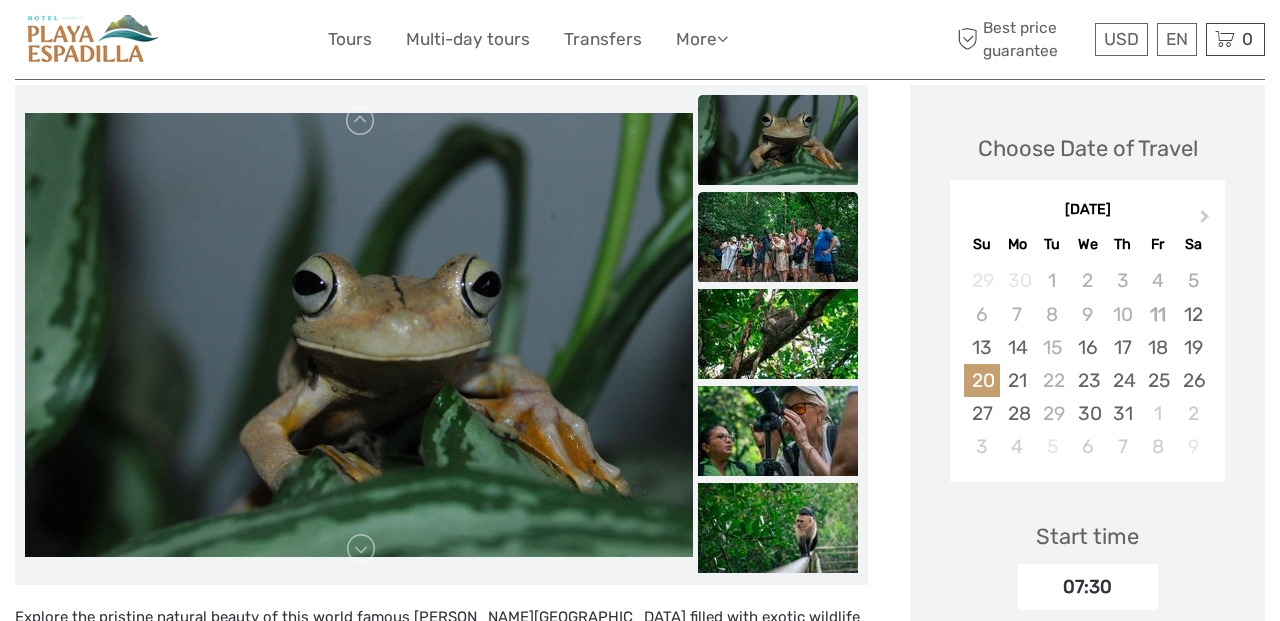 click at bounding box center (778, 237) 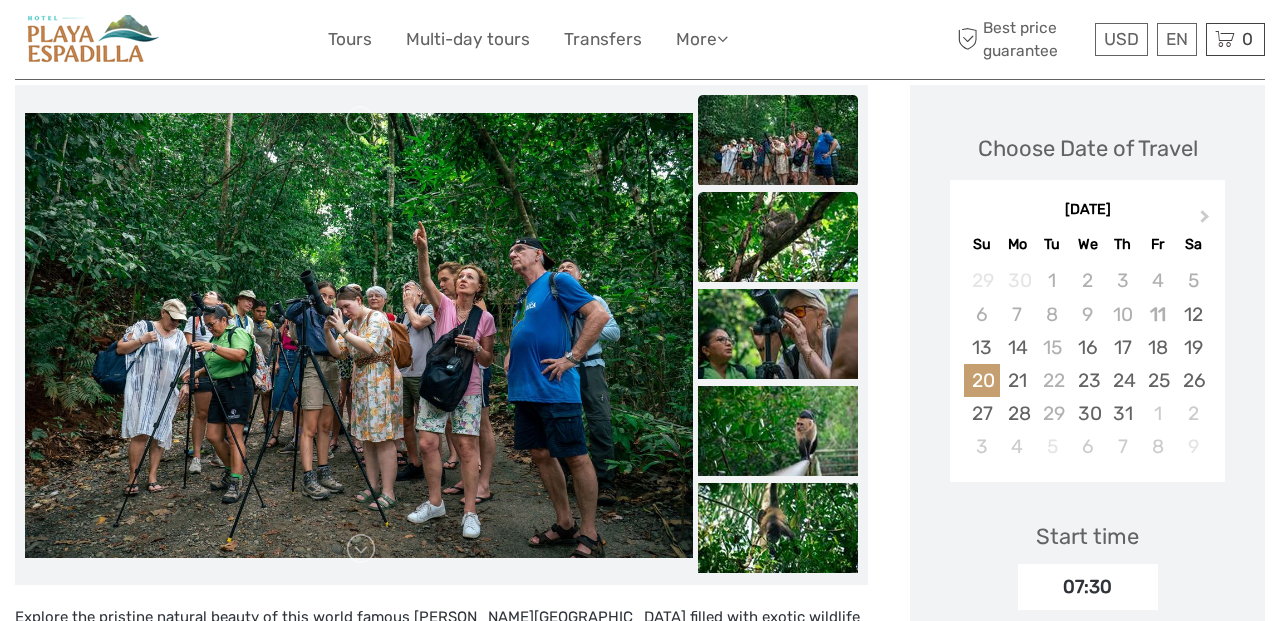 click at bounding box center (778, 237) 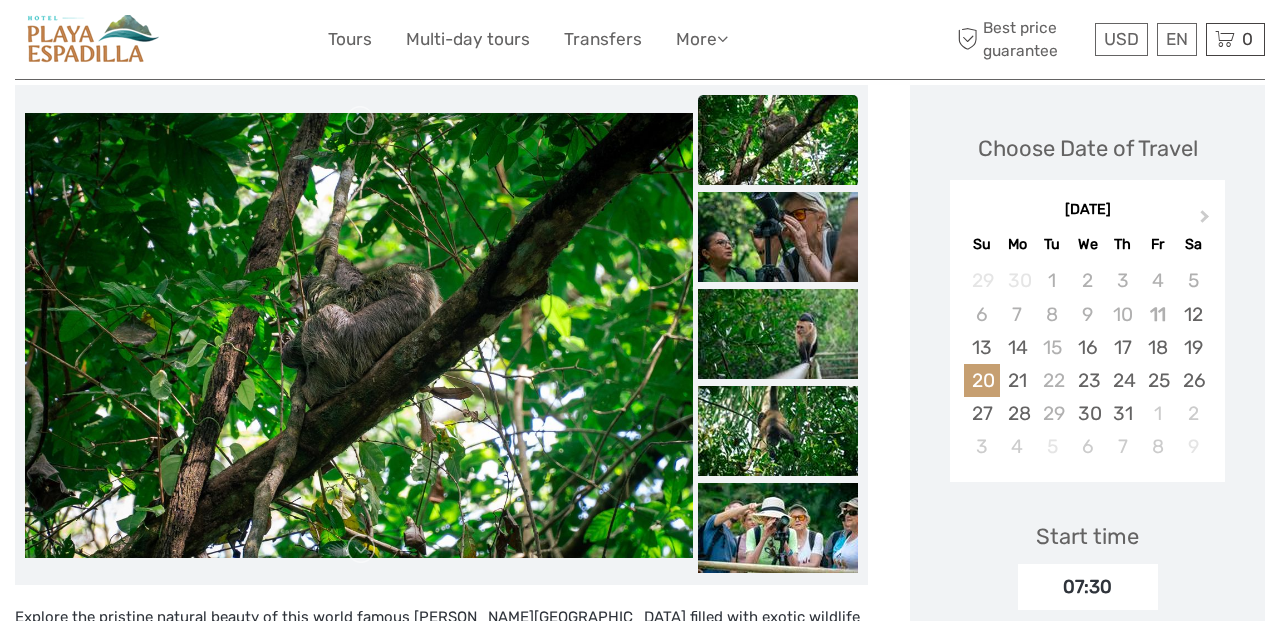 click at bounding box center (778, 237) 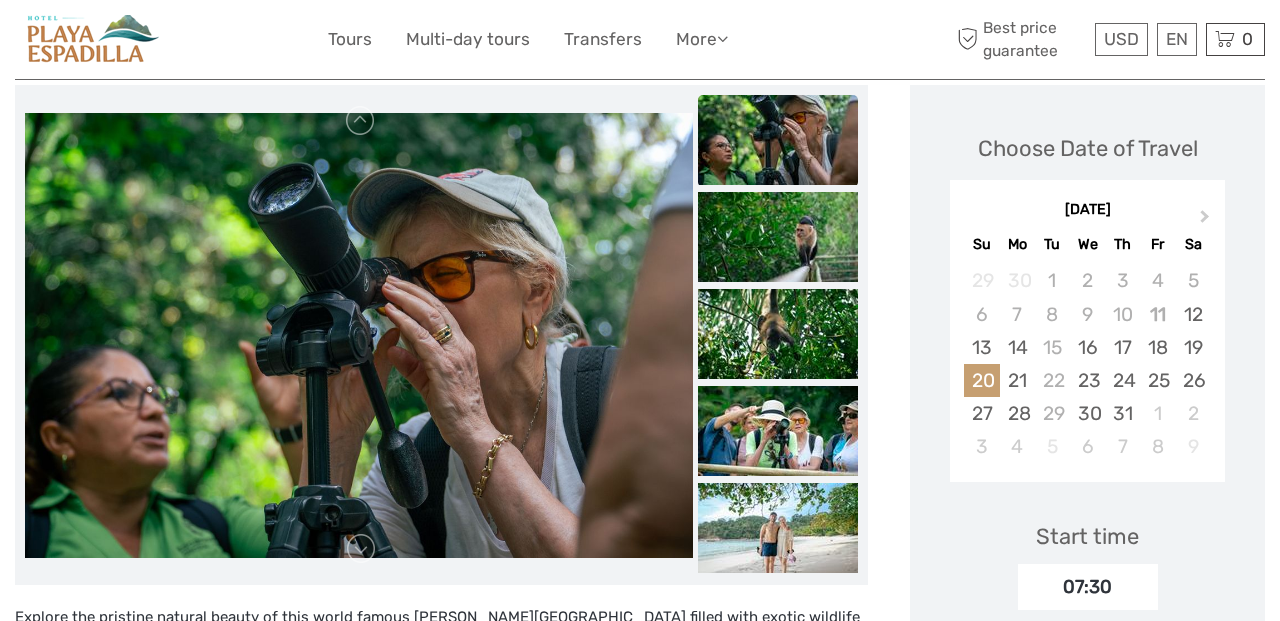 click at bounding box center [778, 237] 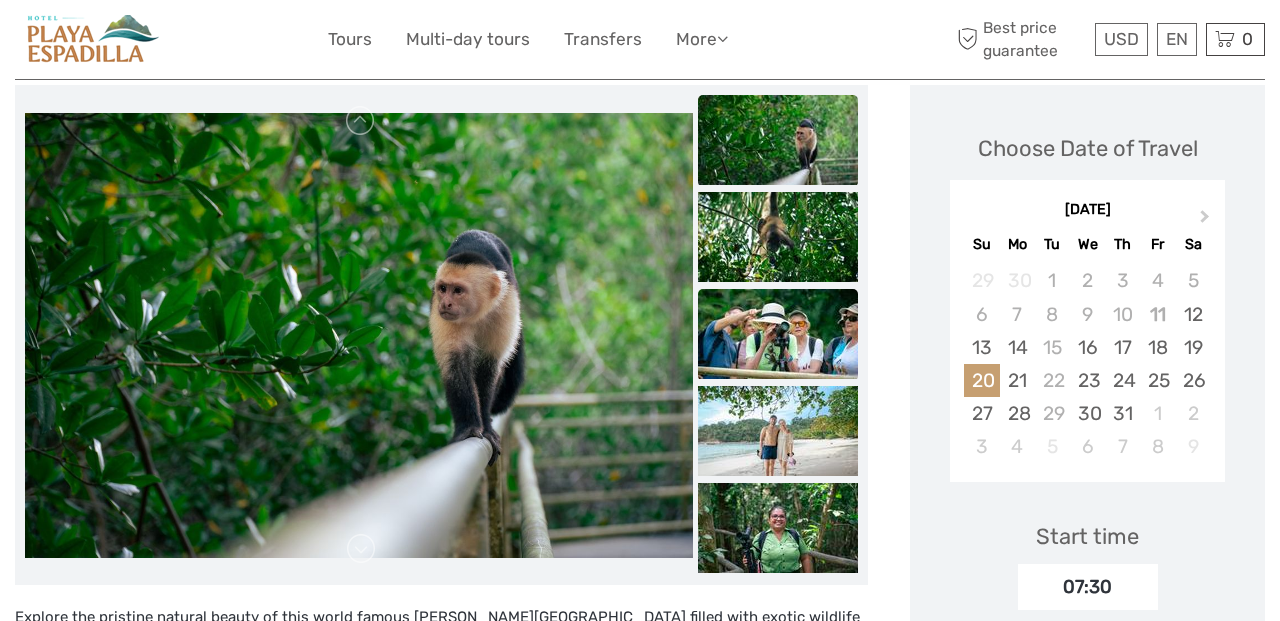 click at bounding box center (778, 334) 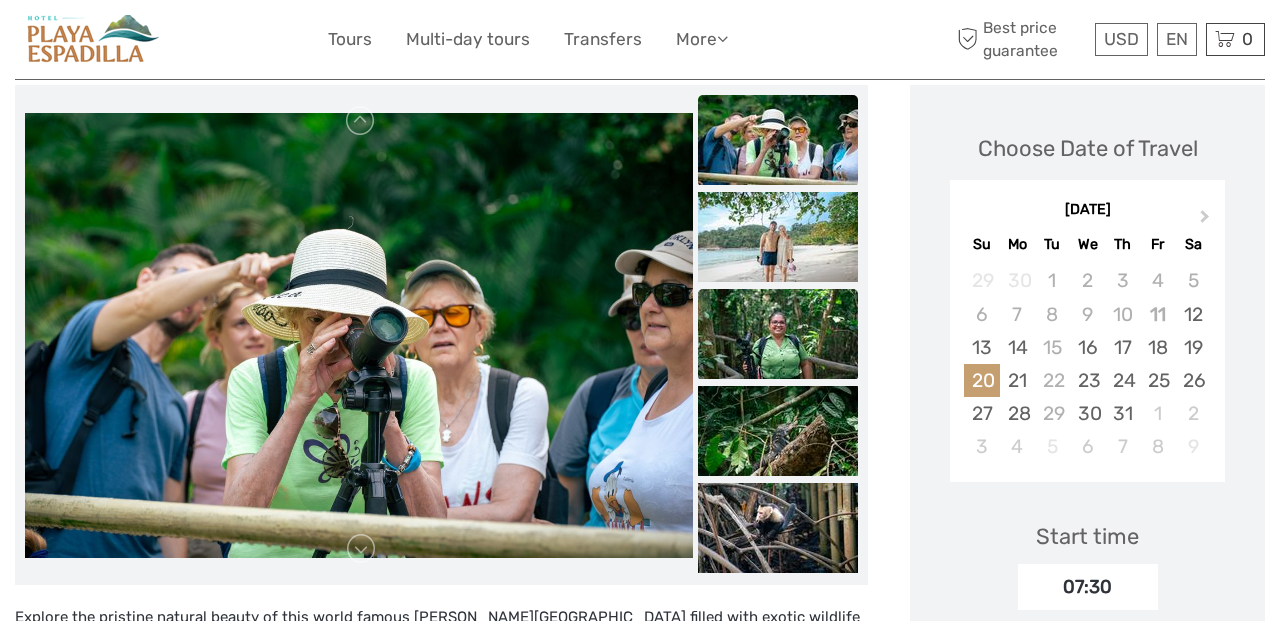 click at bounding box center [778, 334] 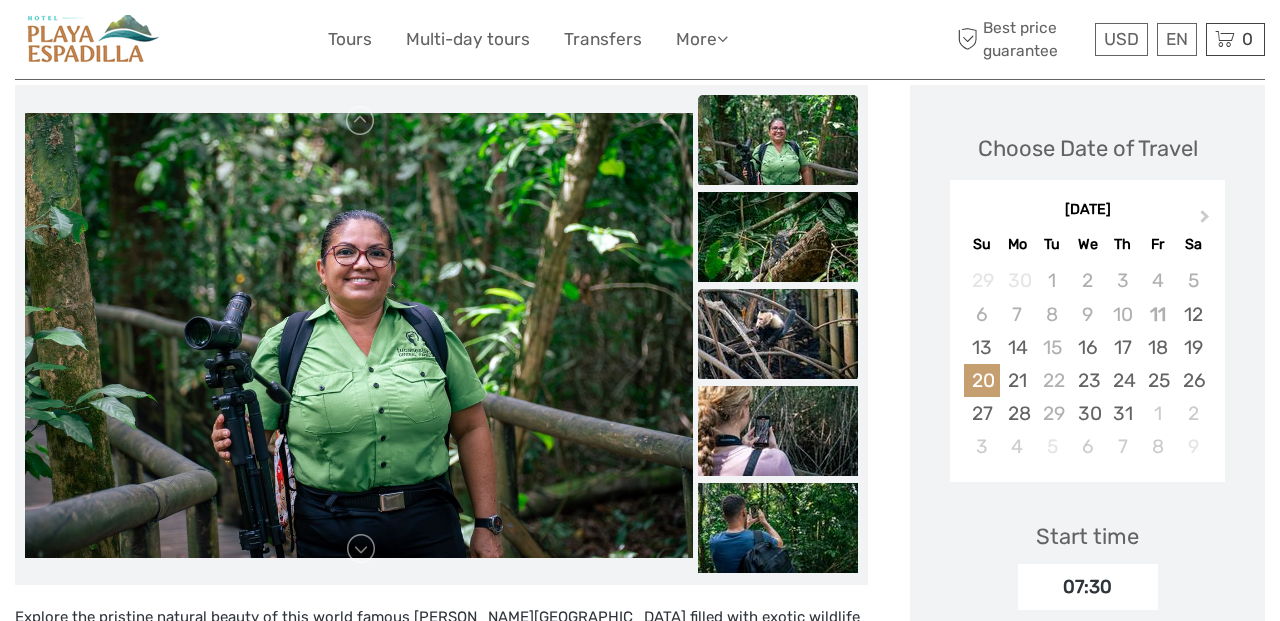 click at bounding box center (778, 334) 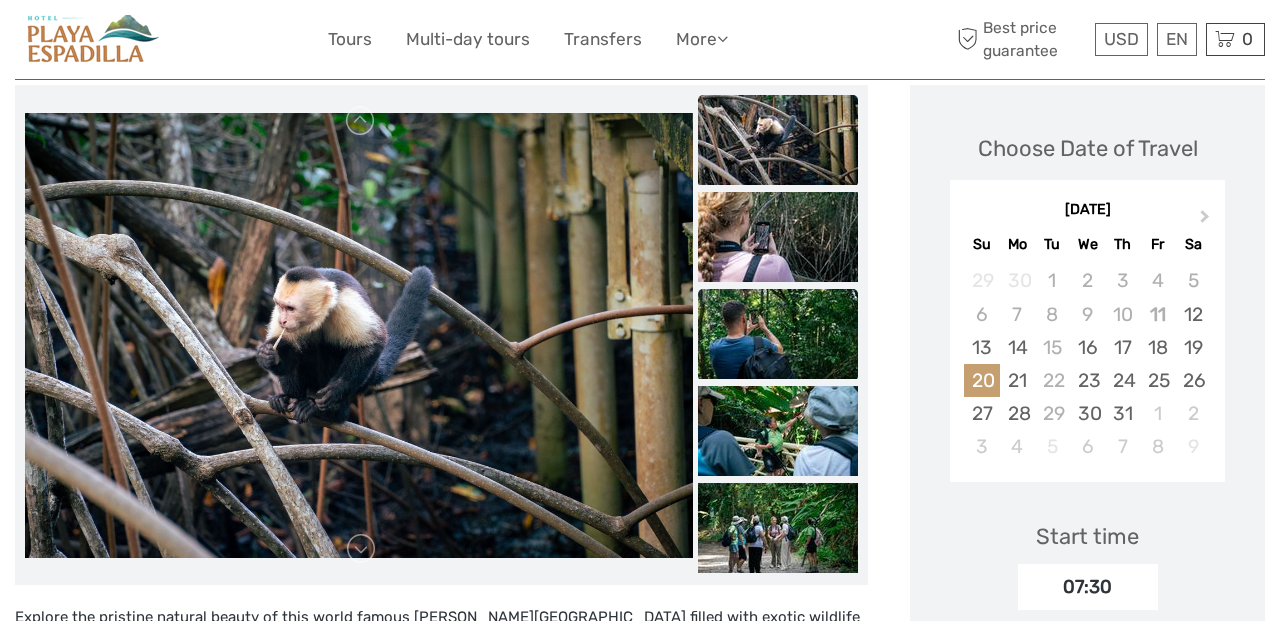 click at bounding box center [778, 334] 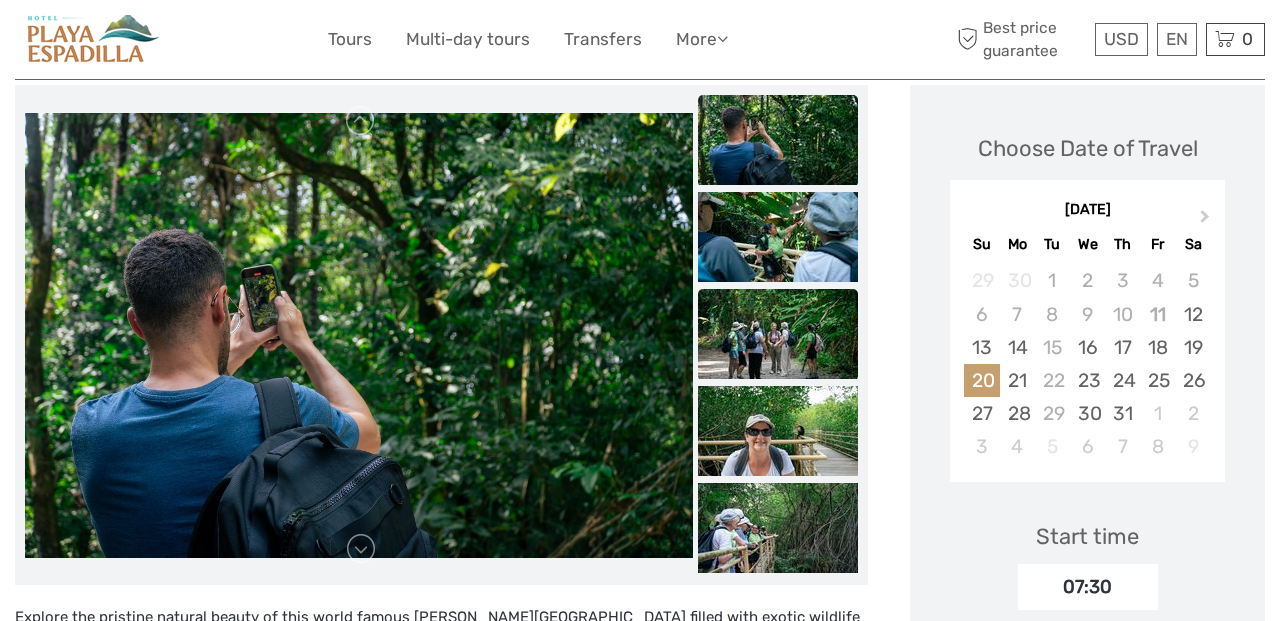click at bounding box center (778, 334) 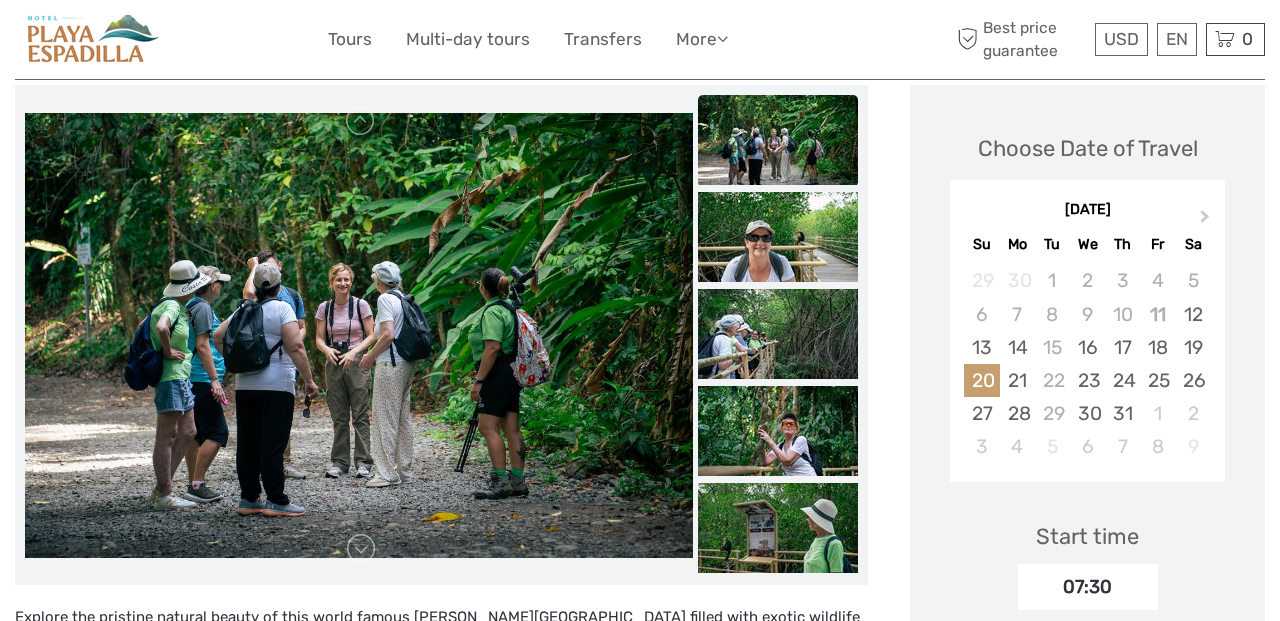 click at bounding box center (778, 334) 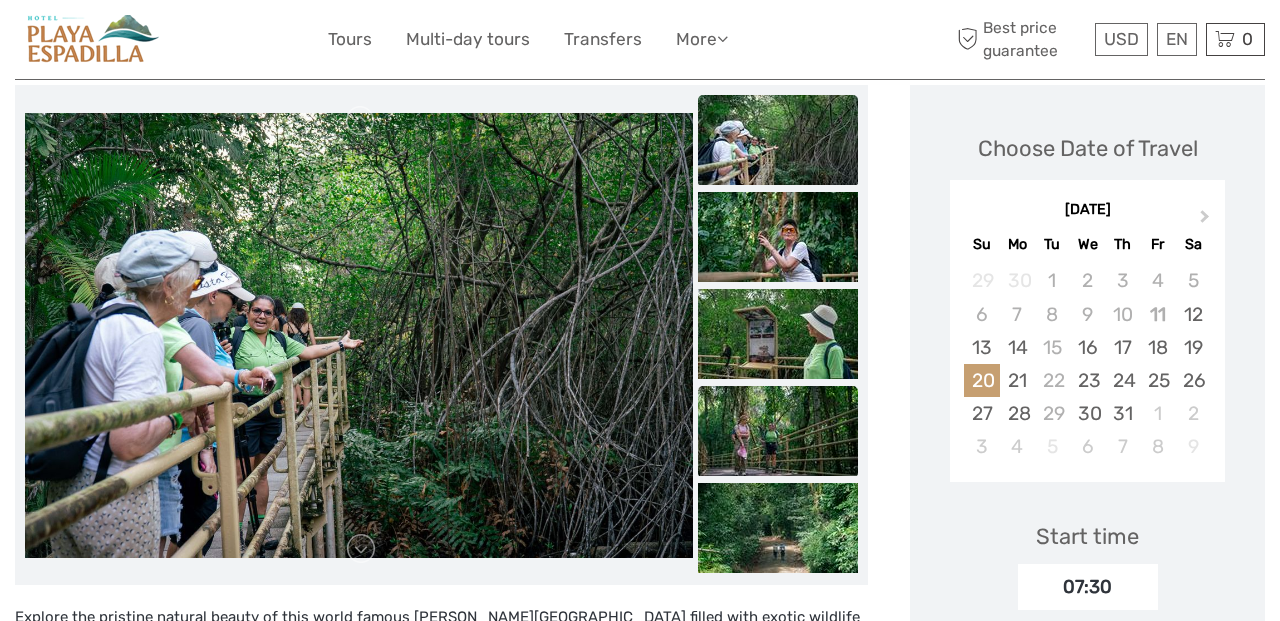 click at bounding box center [778, 431] 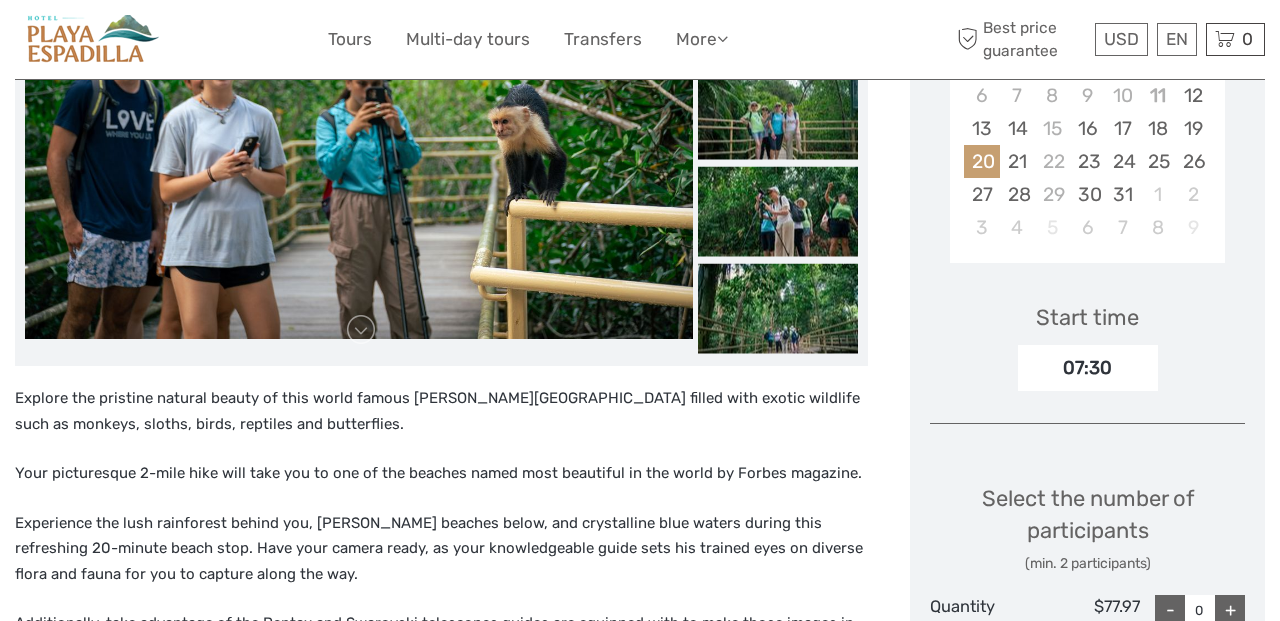 scroll, scrollTop: 461, scrollLeft: 0, axis: vertical 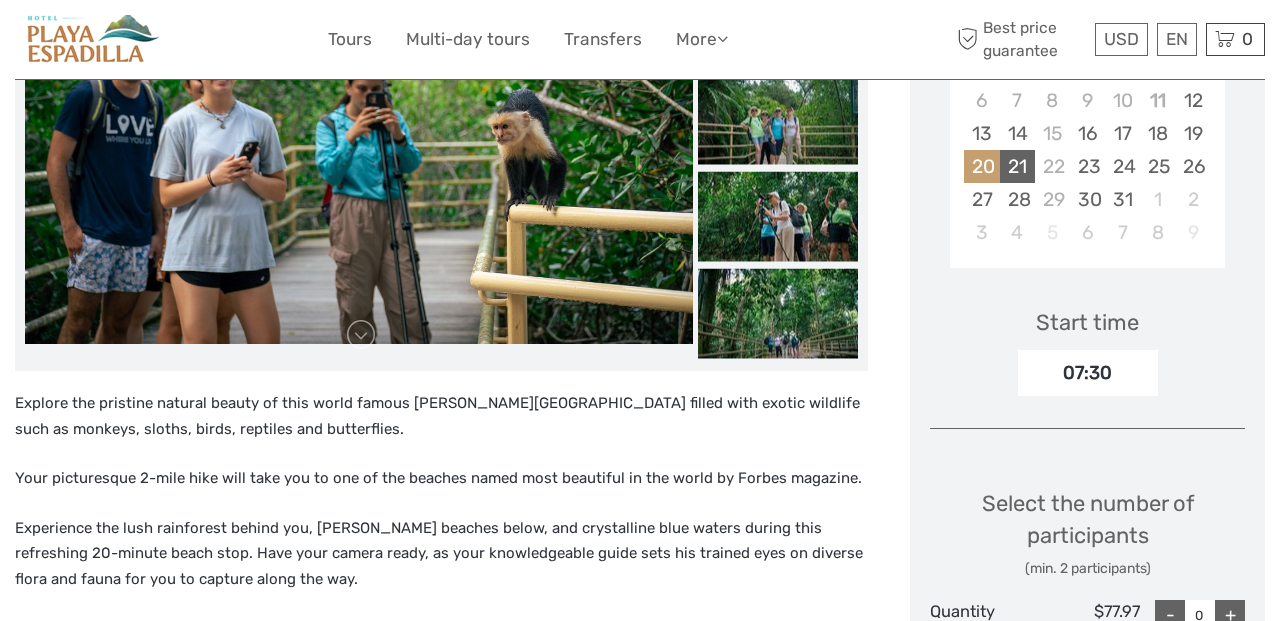 click on "21" at bounding box center [1017, 166] 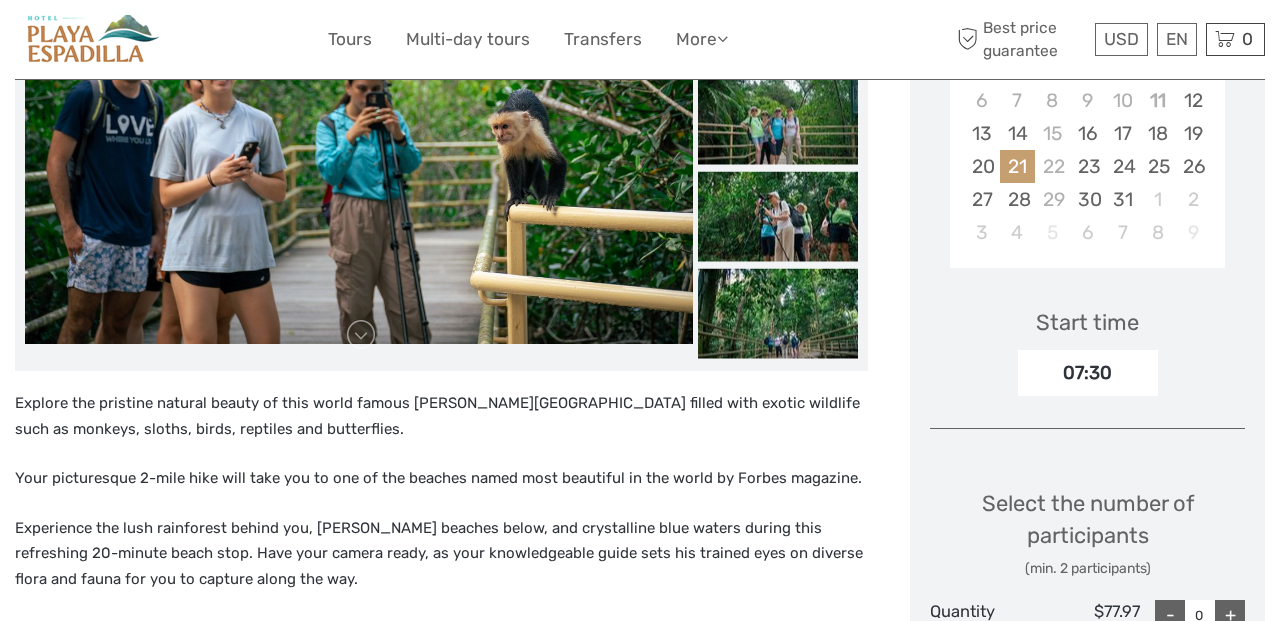 click on "07:30" at bounding box center [1088, 373] 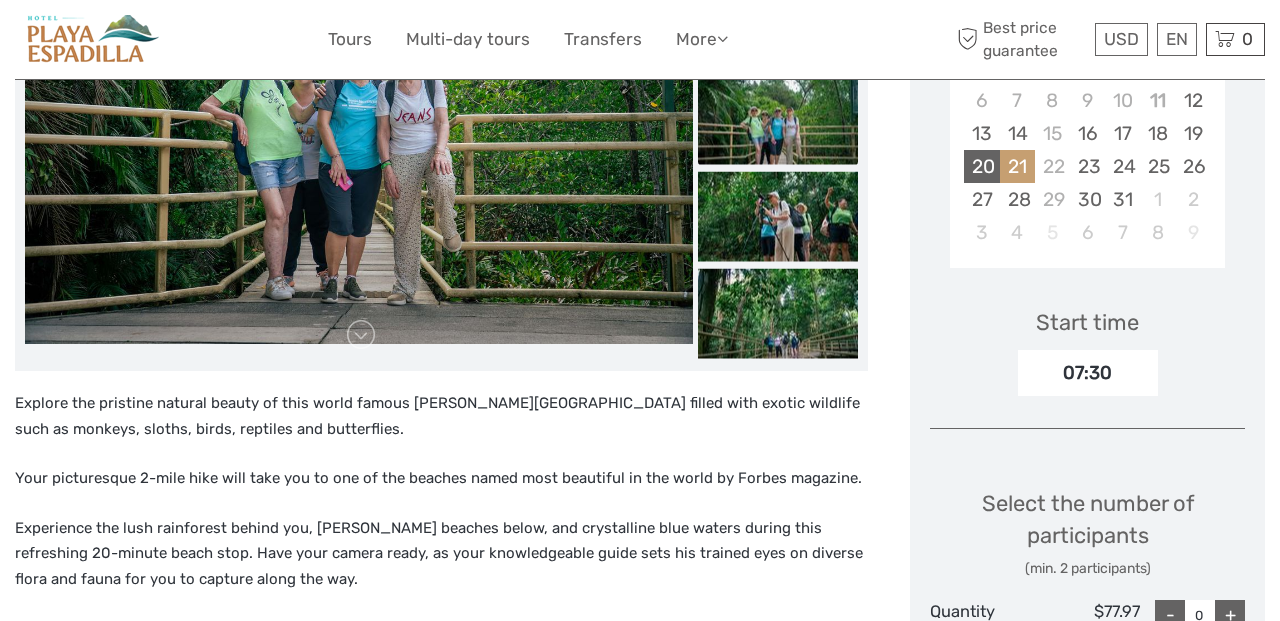 click on "20" at bounding box center [981, 166] 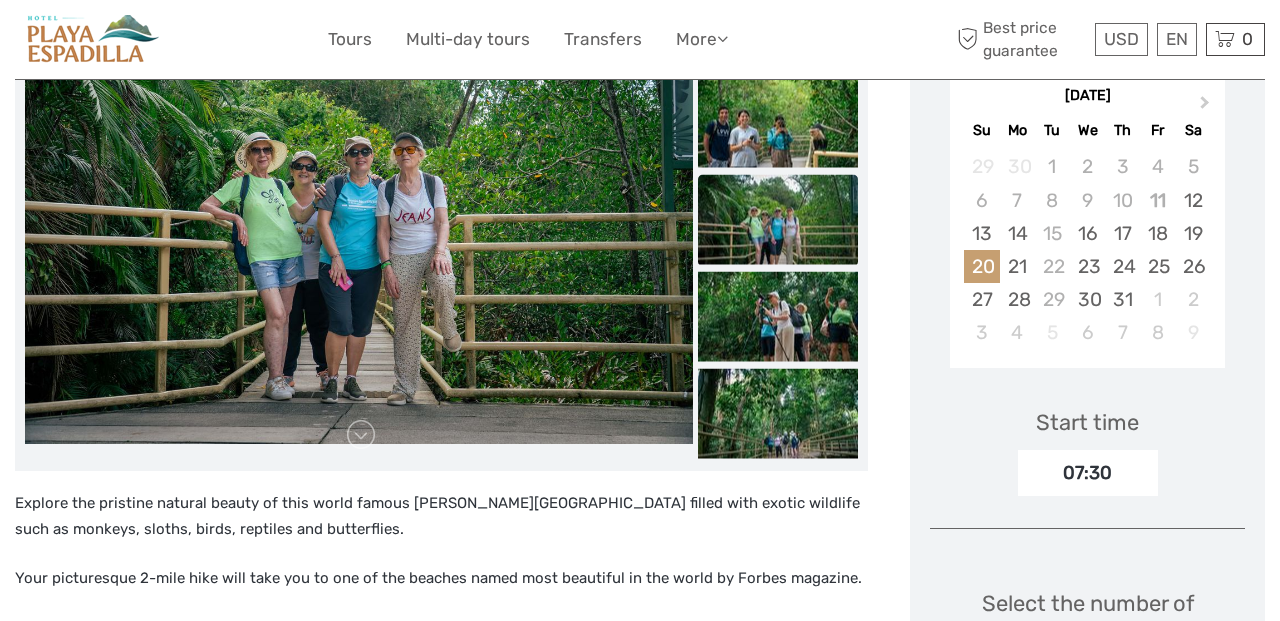 scroll, scrollTop: 360, scrollLeft: 0, axis: vertical 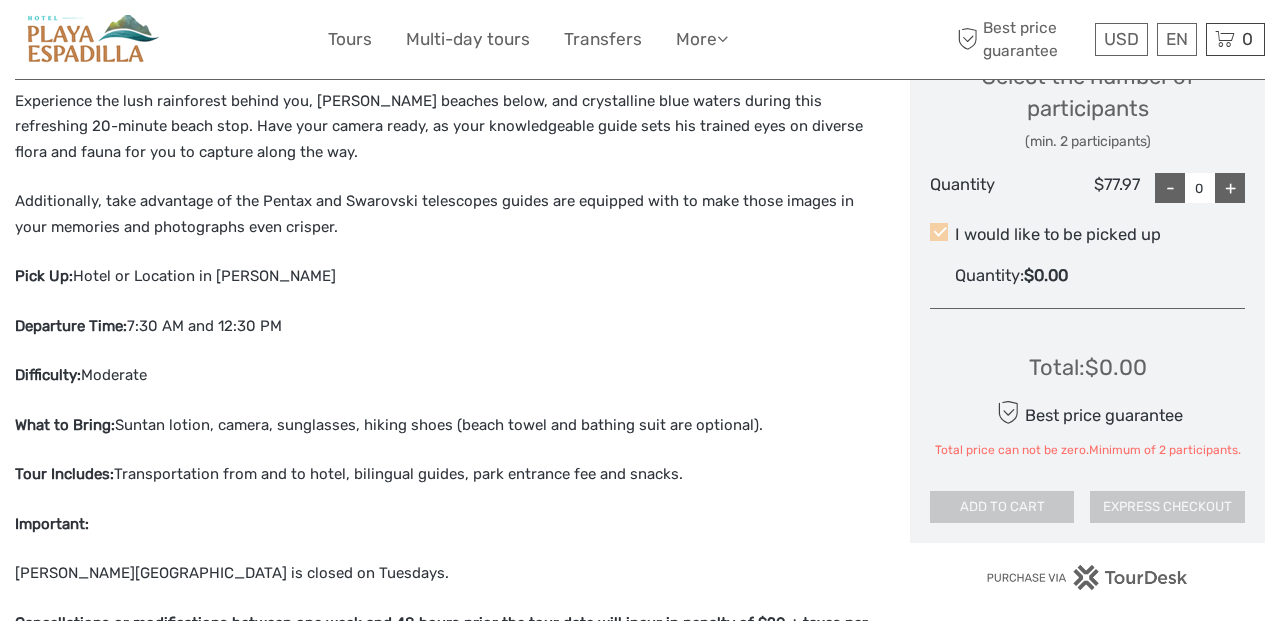 click at bounding box center [939, 232] 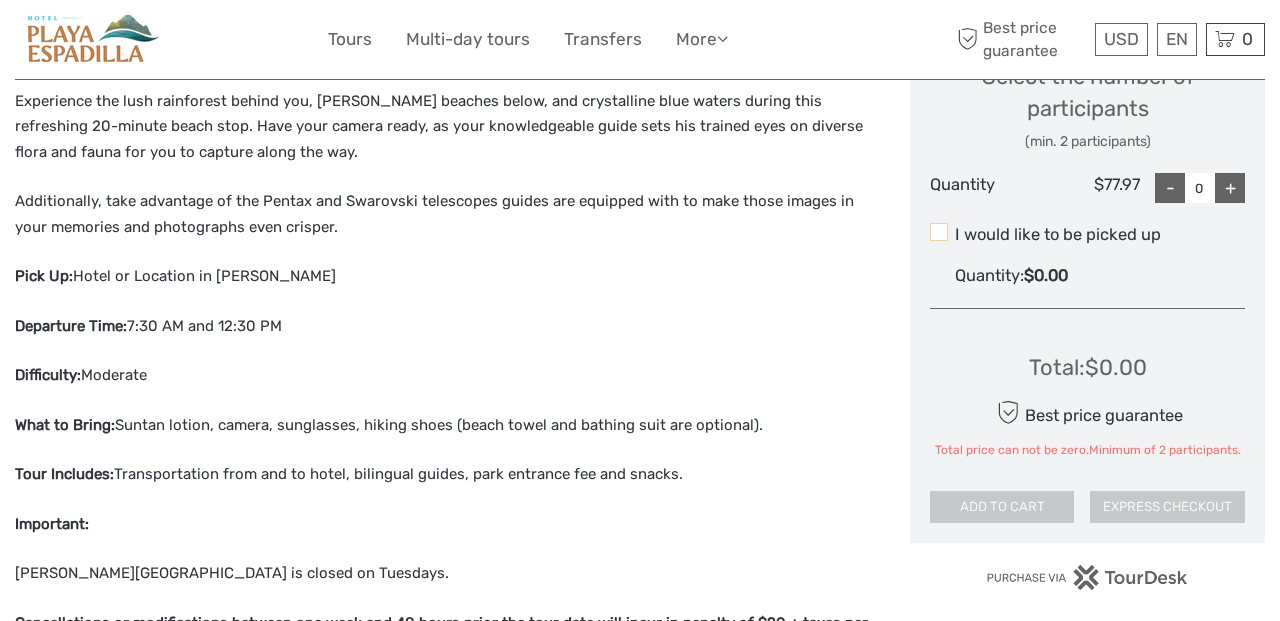 checkbox on "false" 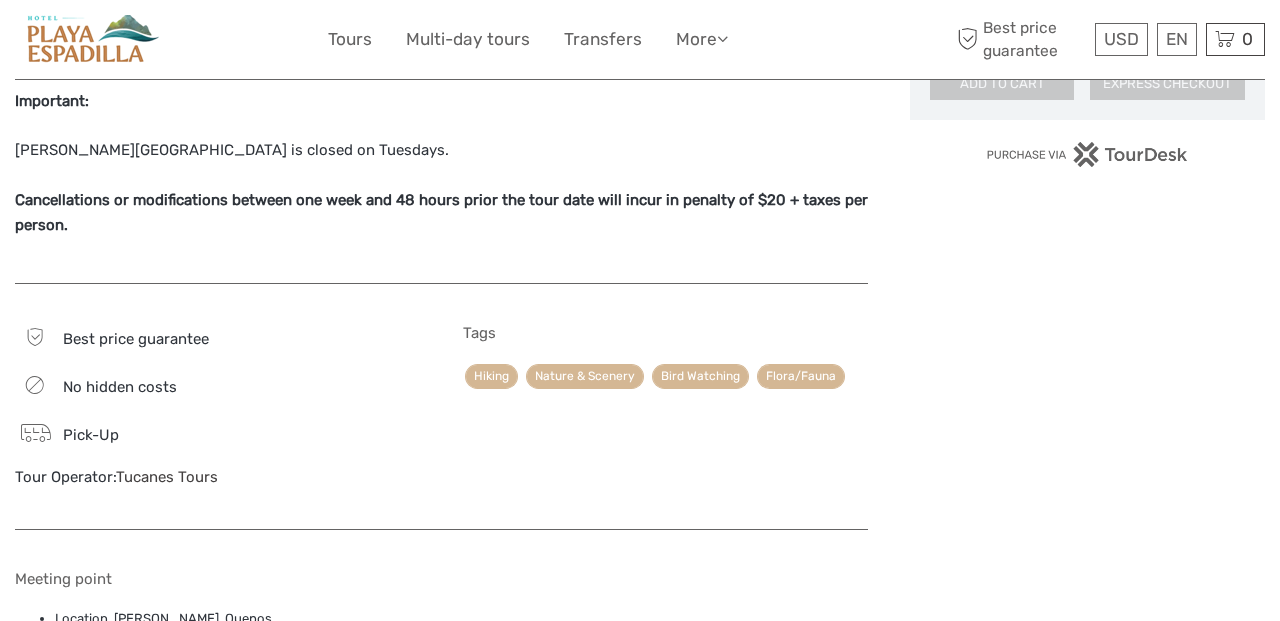 scroll, scrollTop: 1314, scrollLeft: 0, axis: vertical 